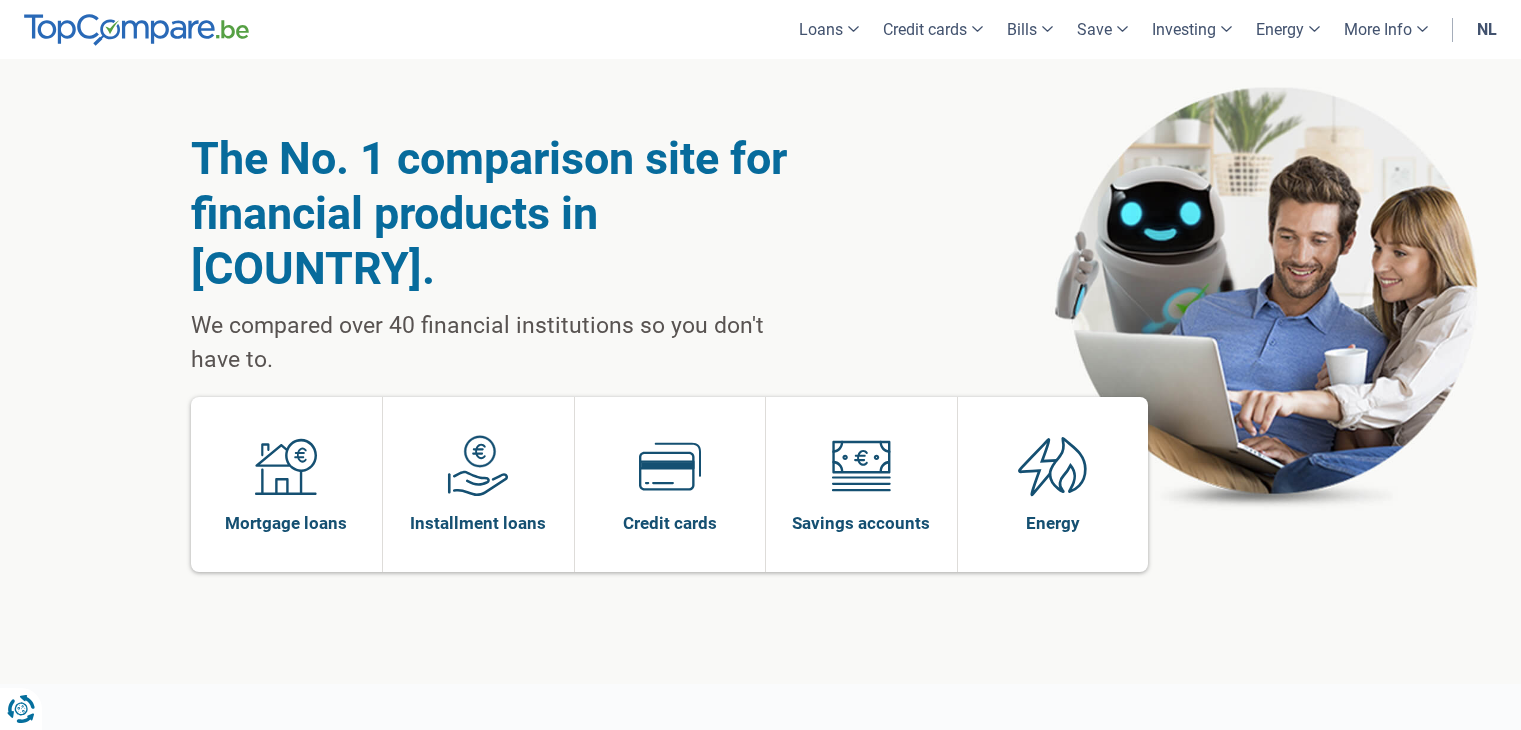 scroll, scrollTop: 0, scrollLeft: 0, axis: both 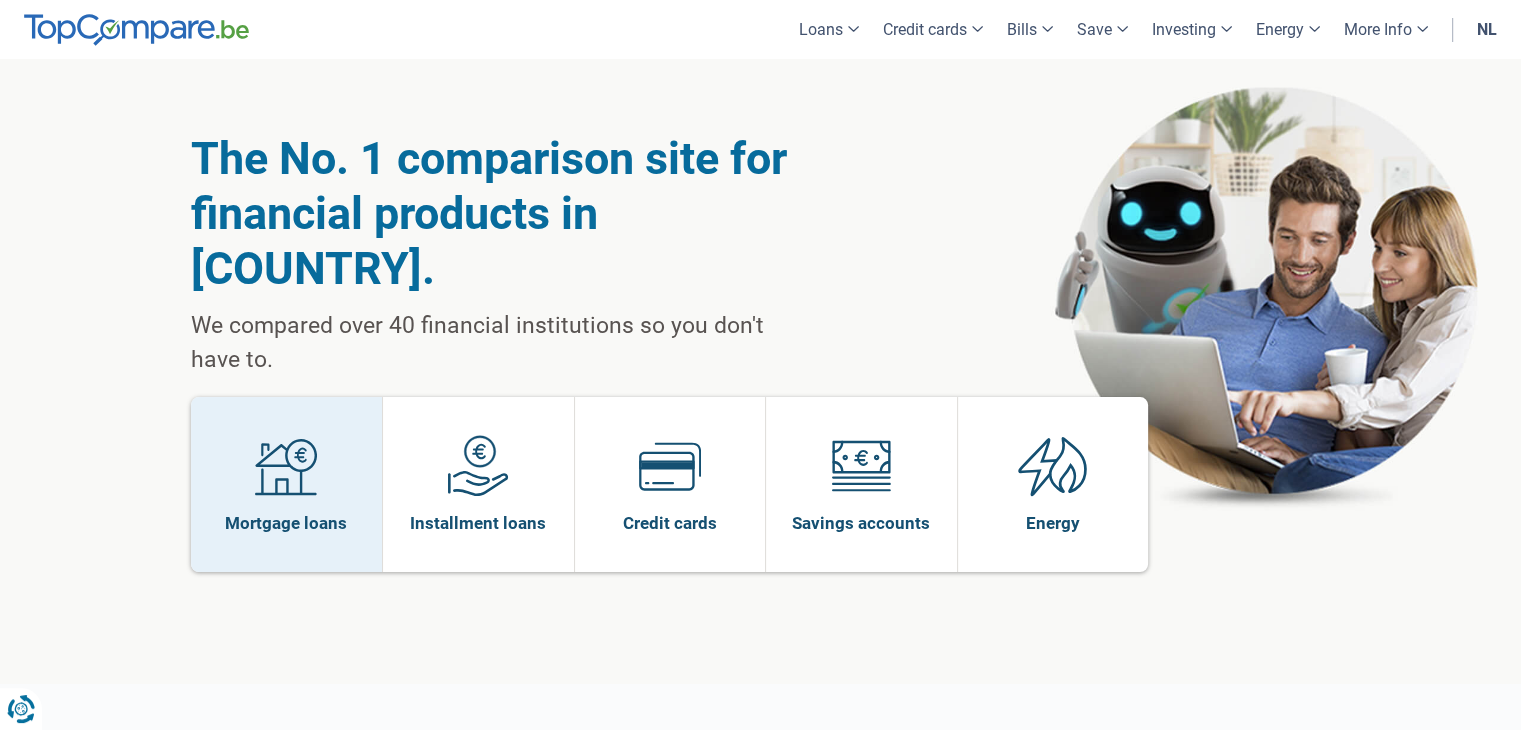 click on "Mortgage loans" at bounding box center [287, 484] 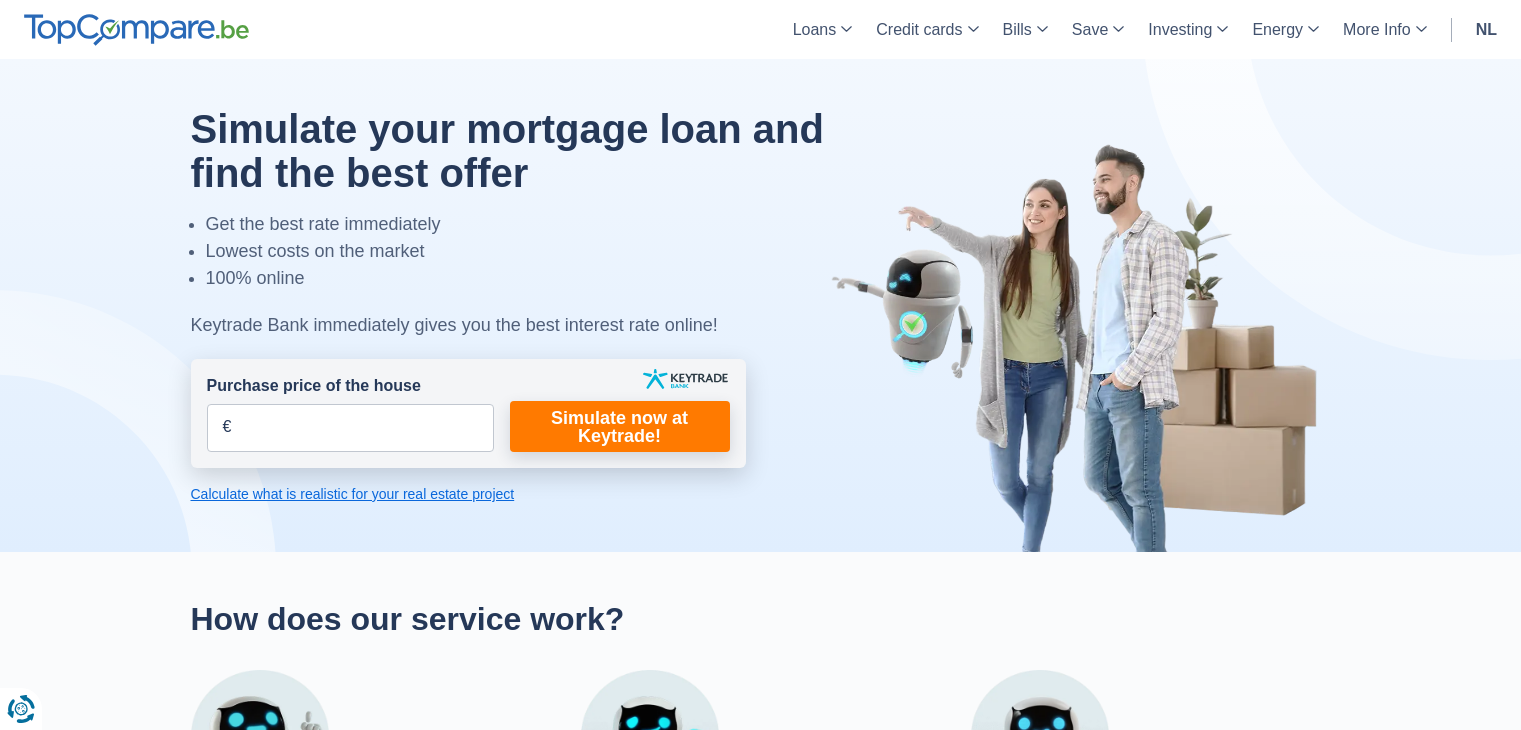 scroll, scrollTop: 0, scrollLeft: 0, axis: both 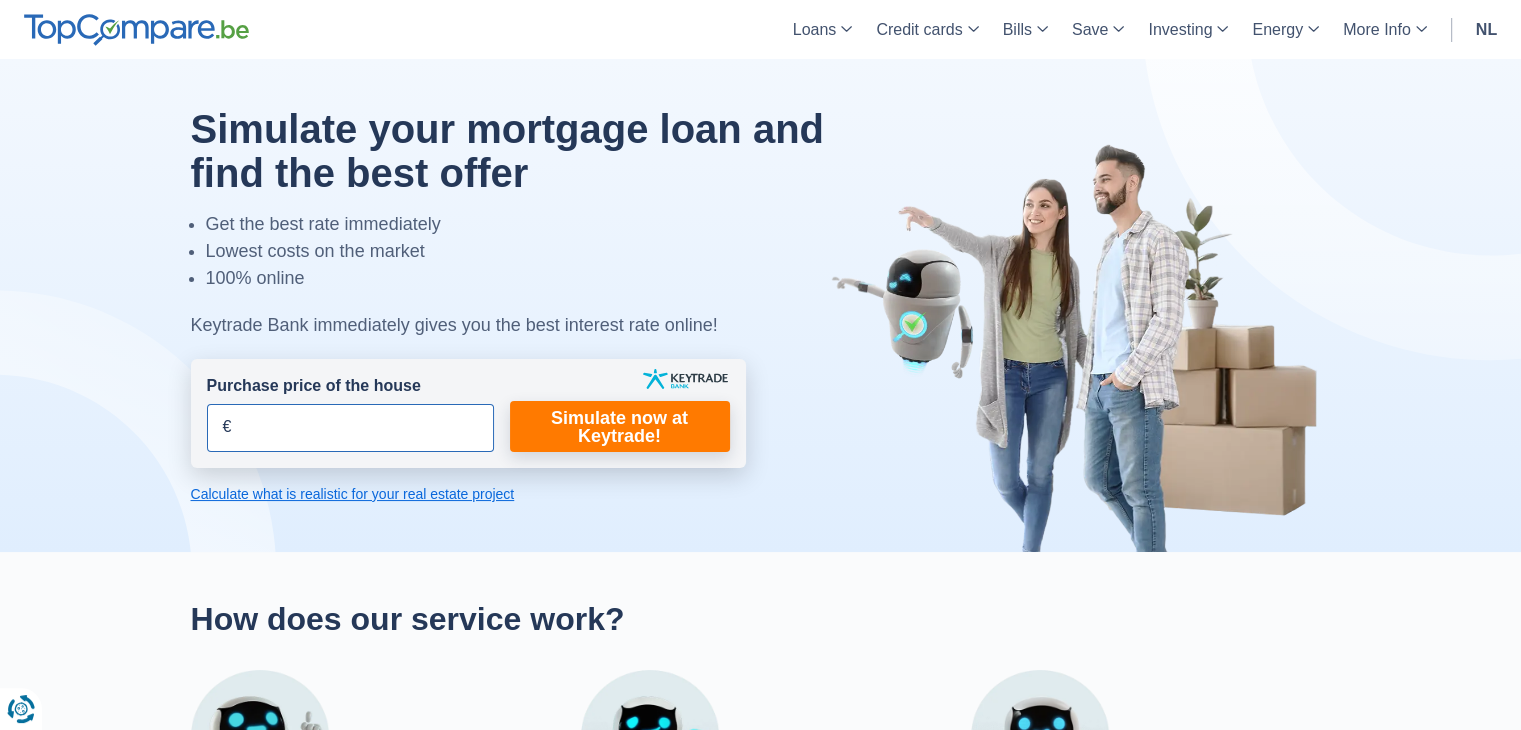 click on "Purchase price of the house" at bounding box center (350, 428) 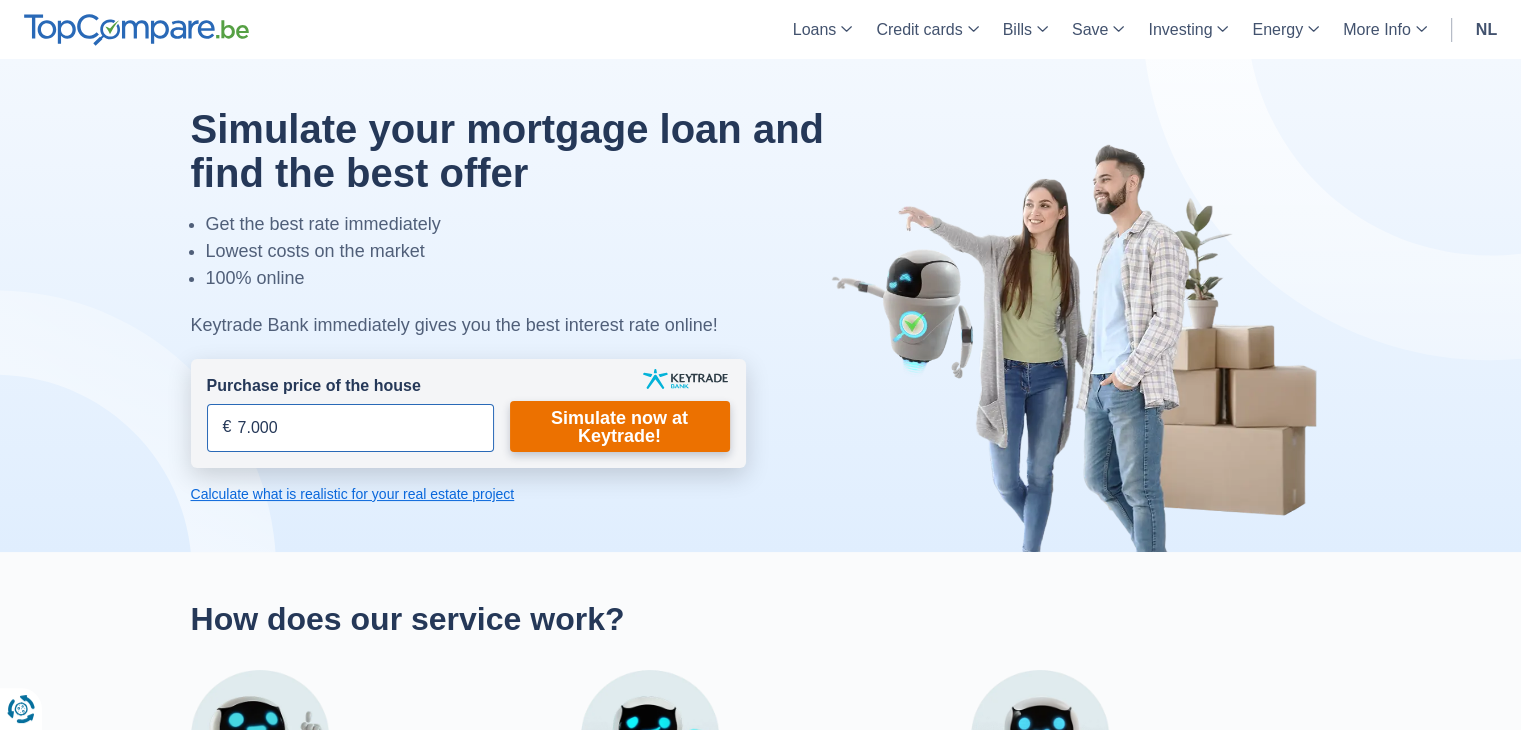 type on "7.000" 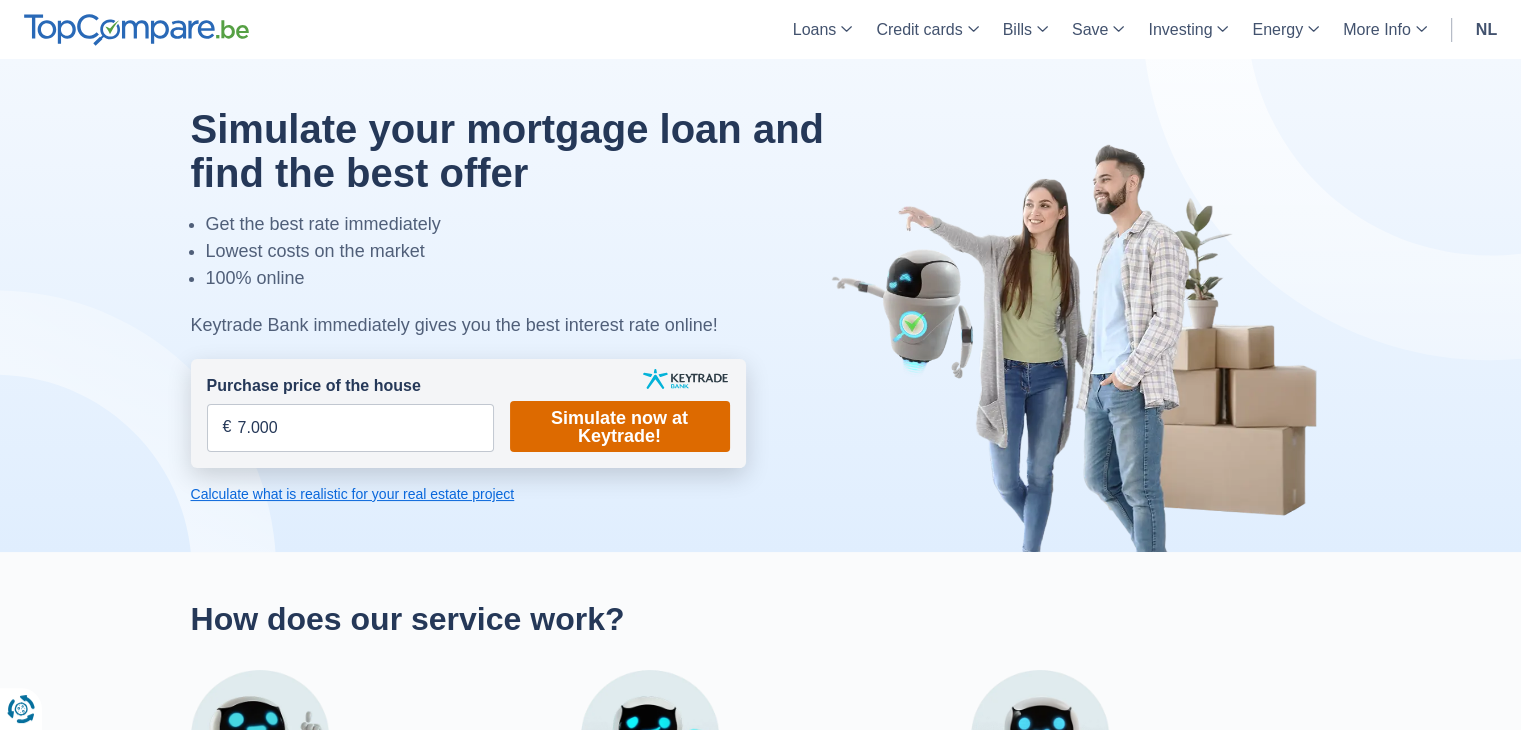click on "Simulate now at Keytrade!" at bounding box center (619, 427) 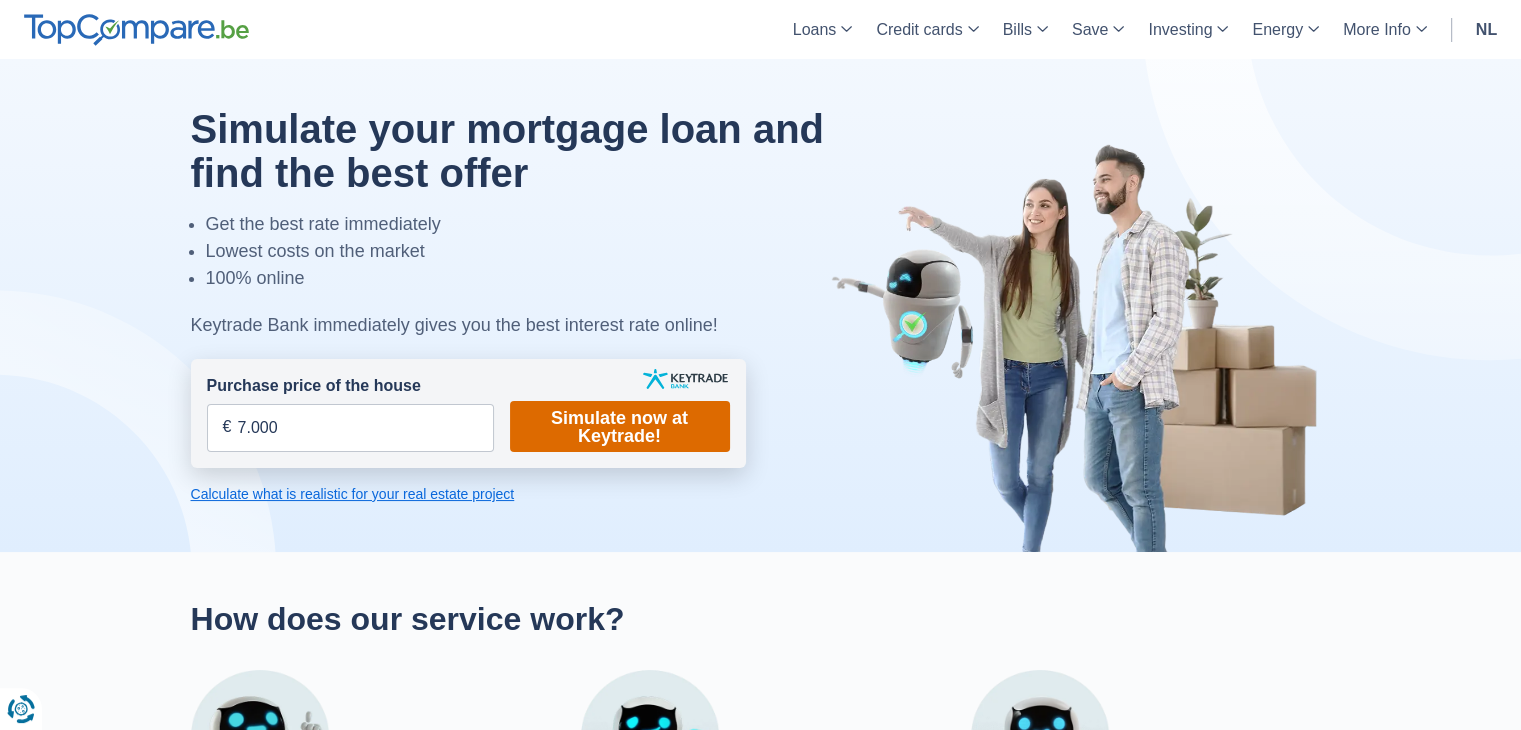 click on "Simulate now at Keytrade!" at bounding box center [619, 427] 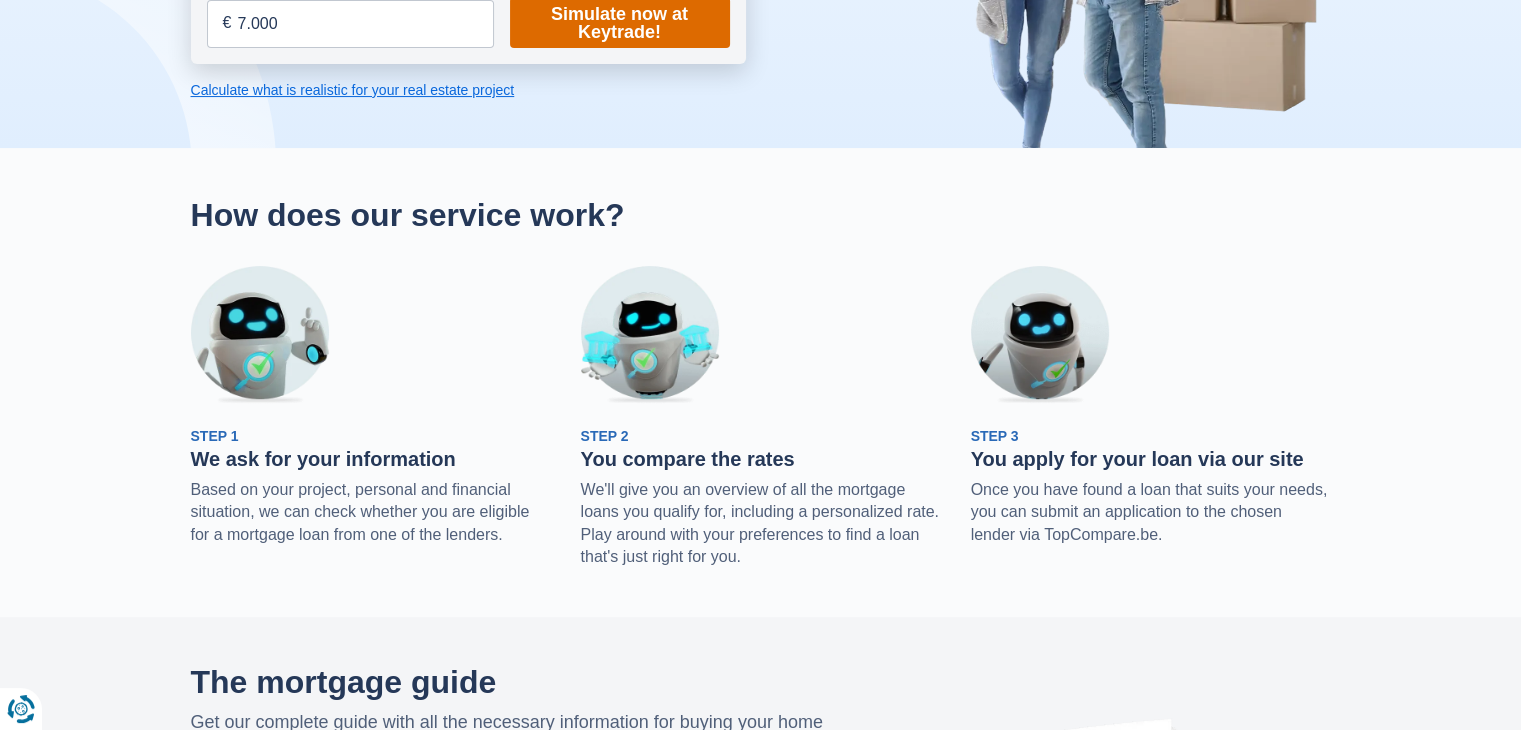scroll, scrollTop: 0, scrollLeft: 0, axis: both 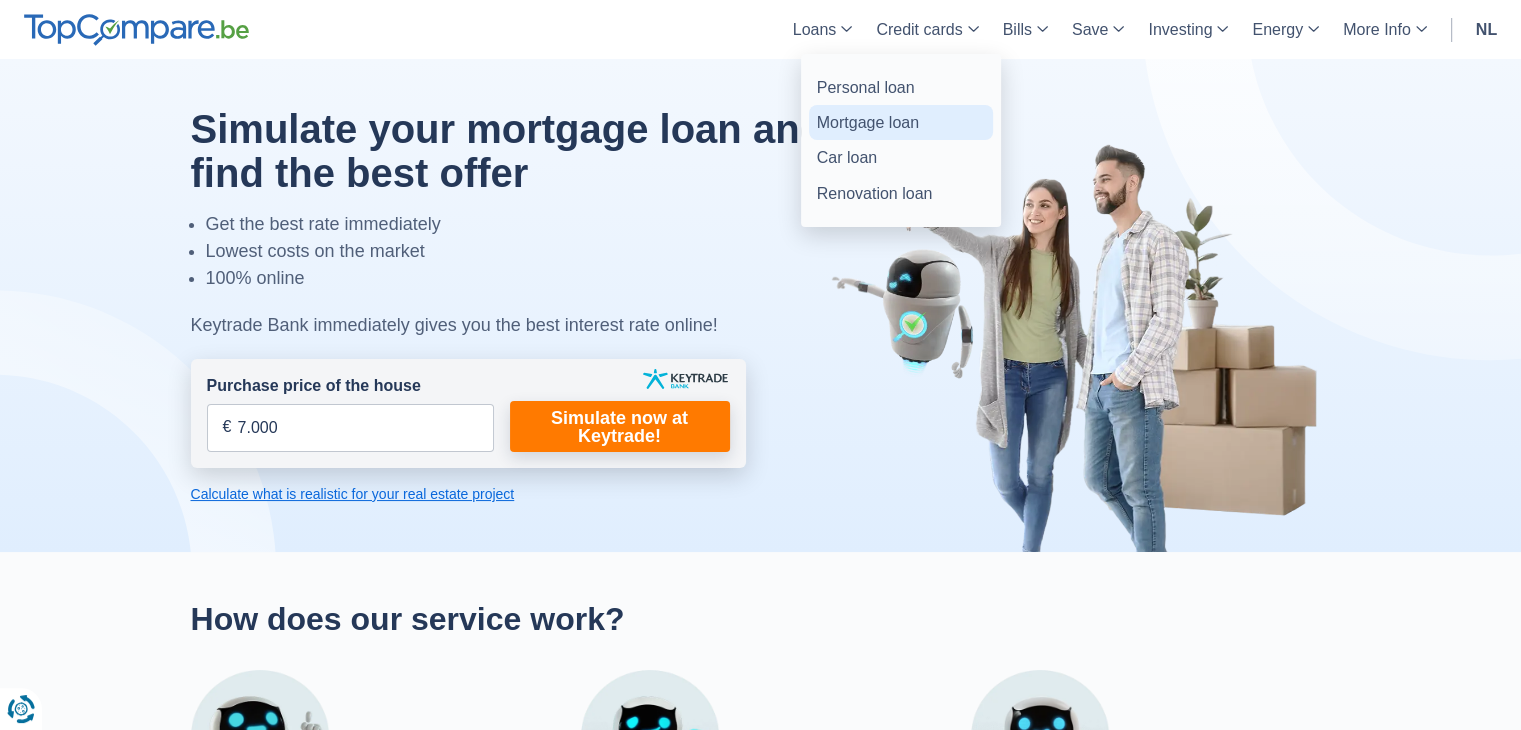 click on "Mortgage loan" at bounding box center (868, 122) 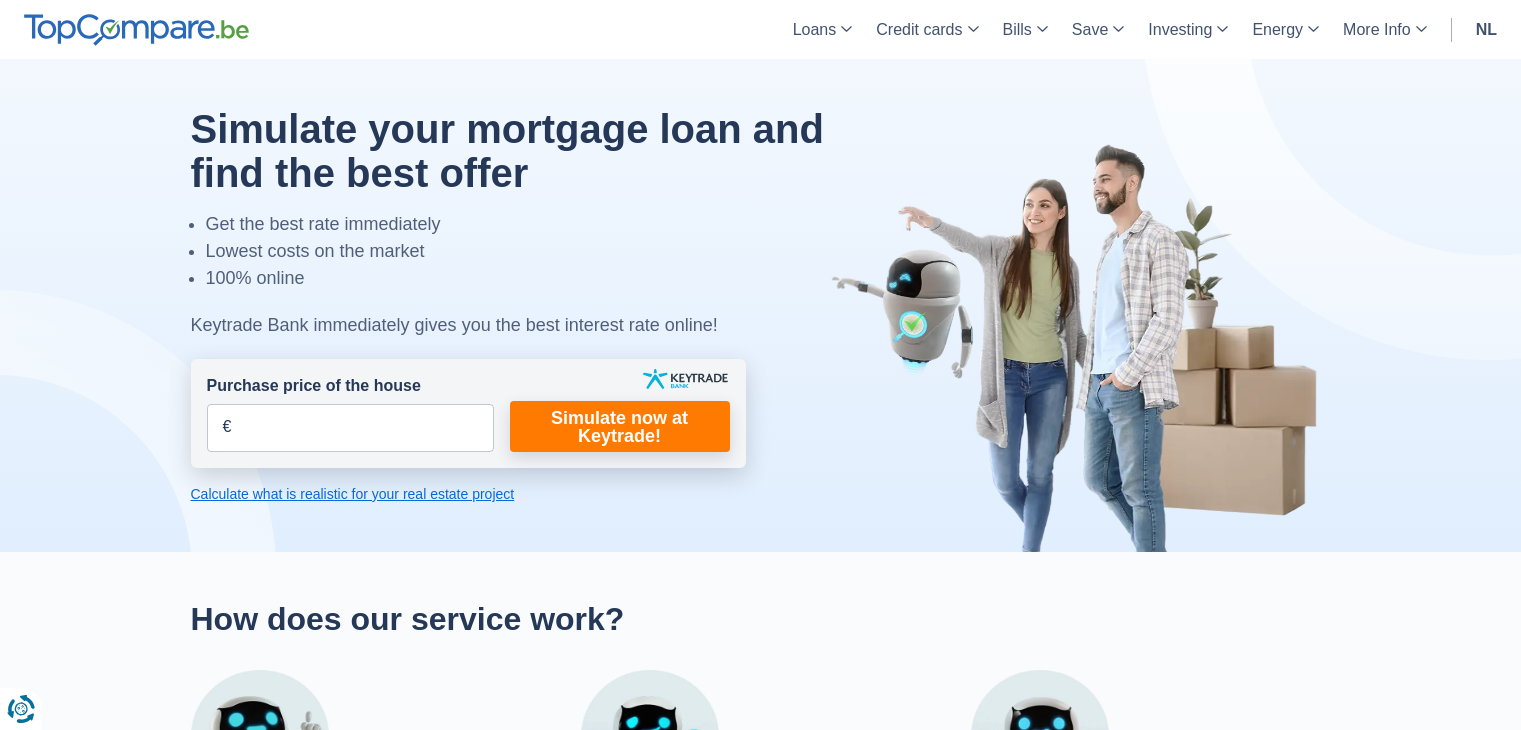 scroll, scrollTop: 0, scrollLeft: 0, axis: both 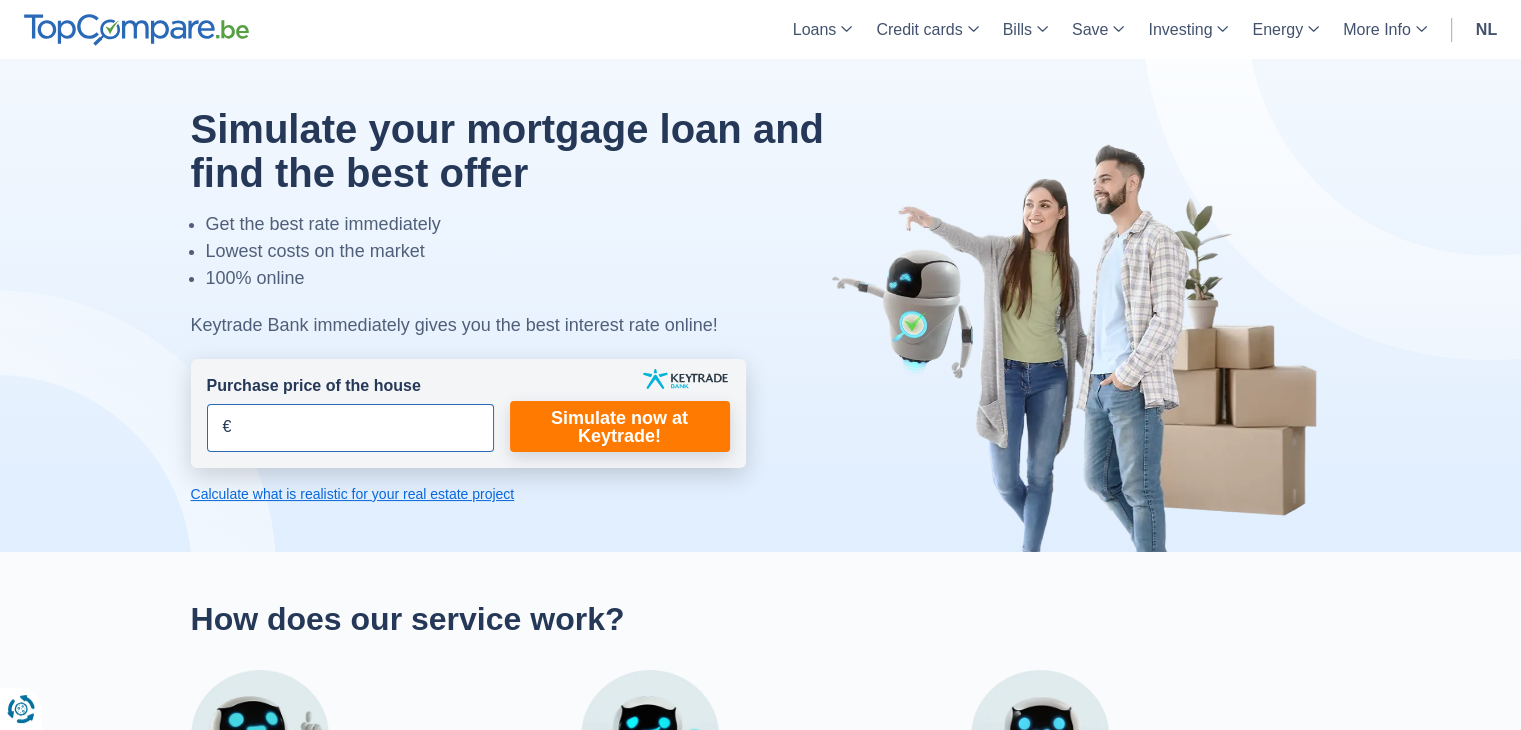 click on "Purchase price of the house" at bounding box center (350, 428) 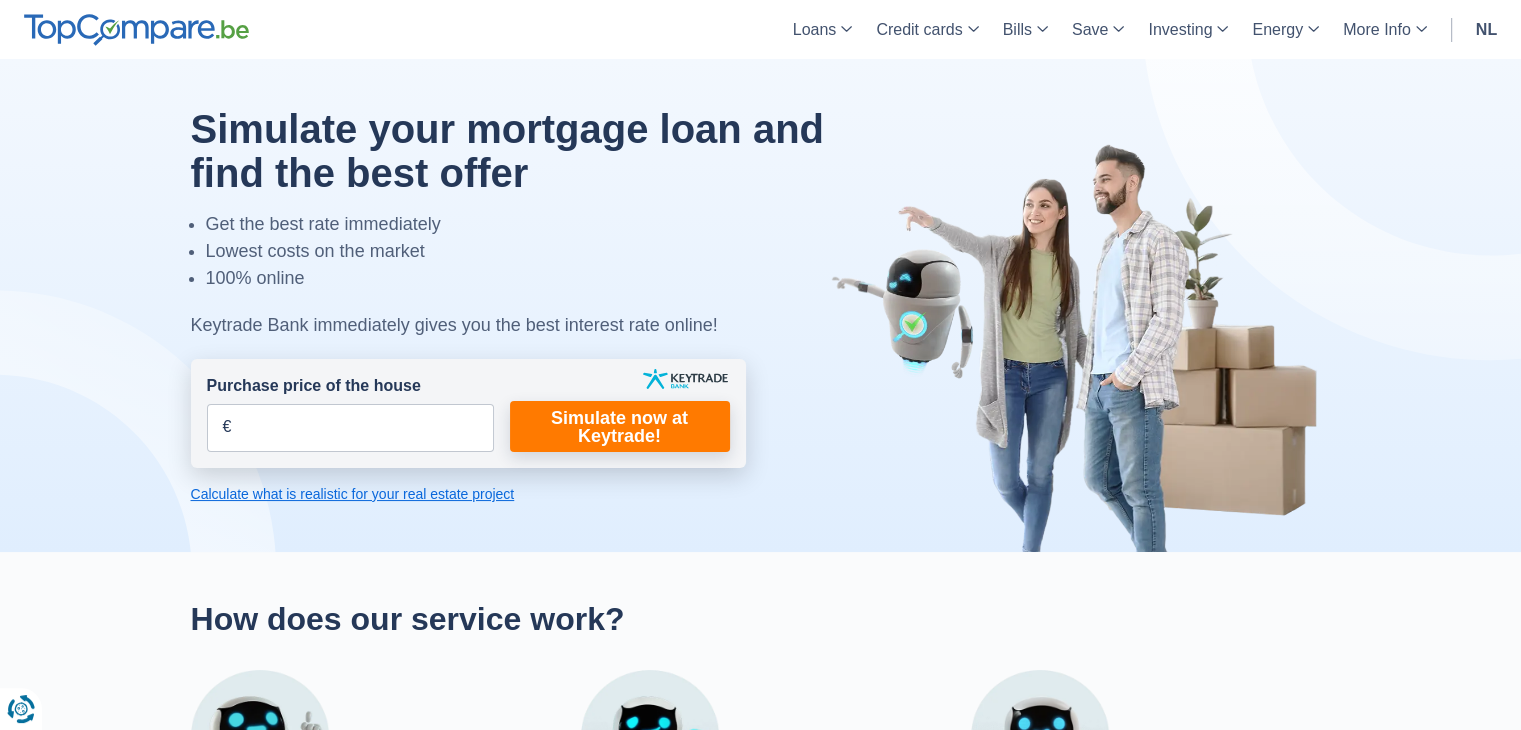 click on "Calculate what is realistic for your real estate project" at bounding box center [353, 494] 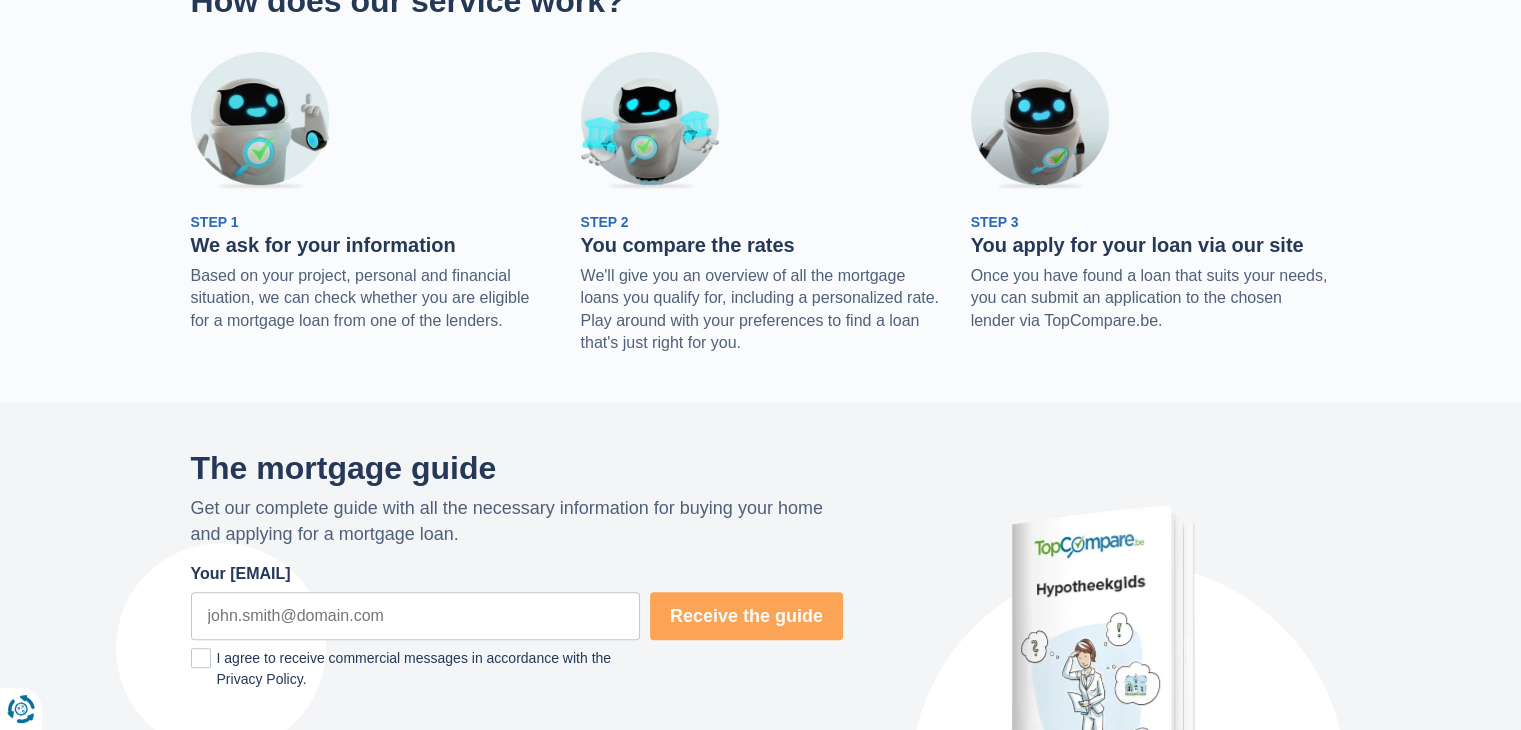scroll, scrollTop: 1355, scrollLeft: 0, axis: vertical 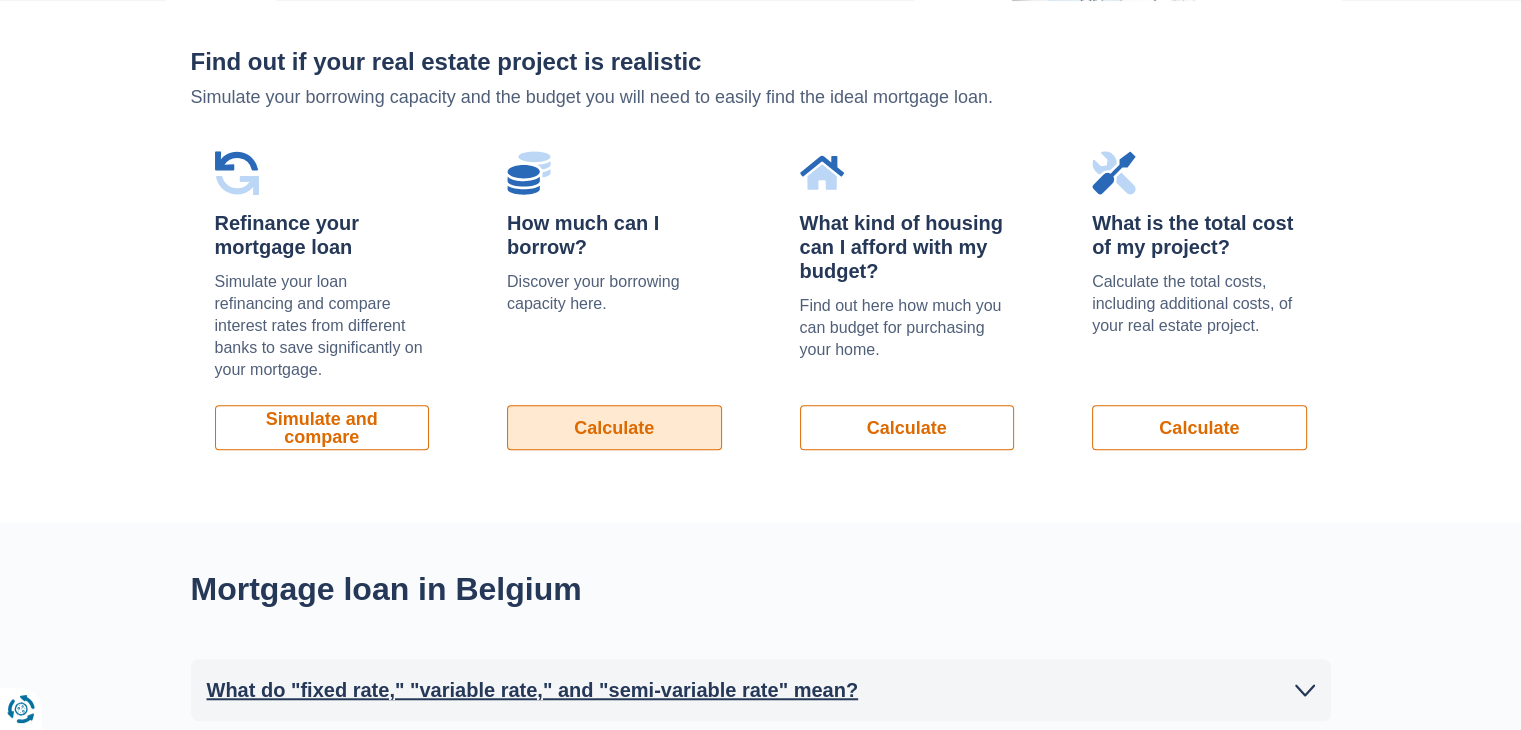 click on "Calculate" at bounding box center (614, 428) 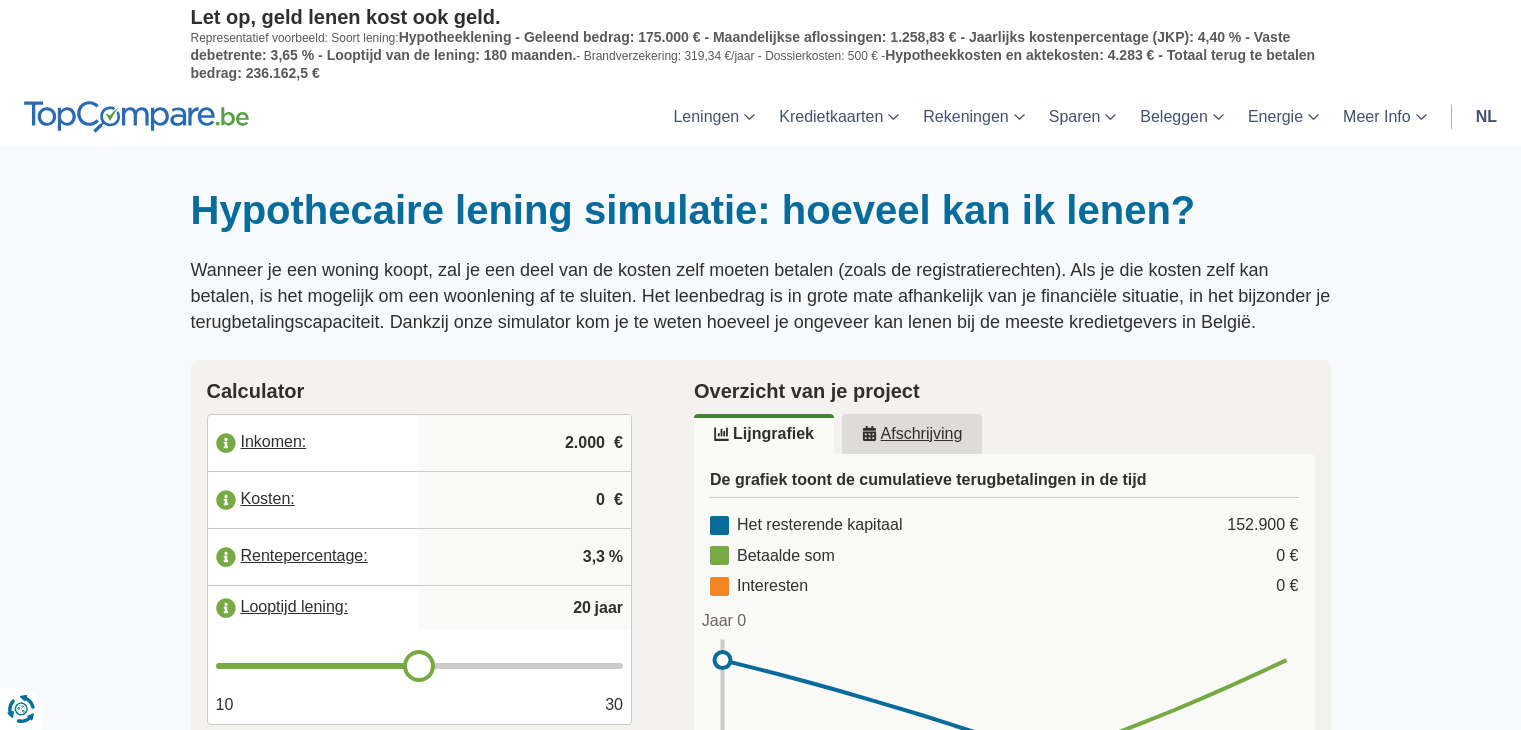 scroll, scrollTop: 0, scrollLeft: 0, axis: both 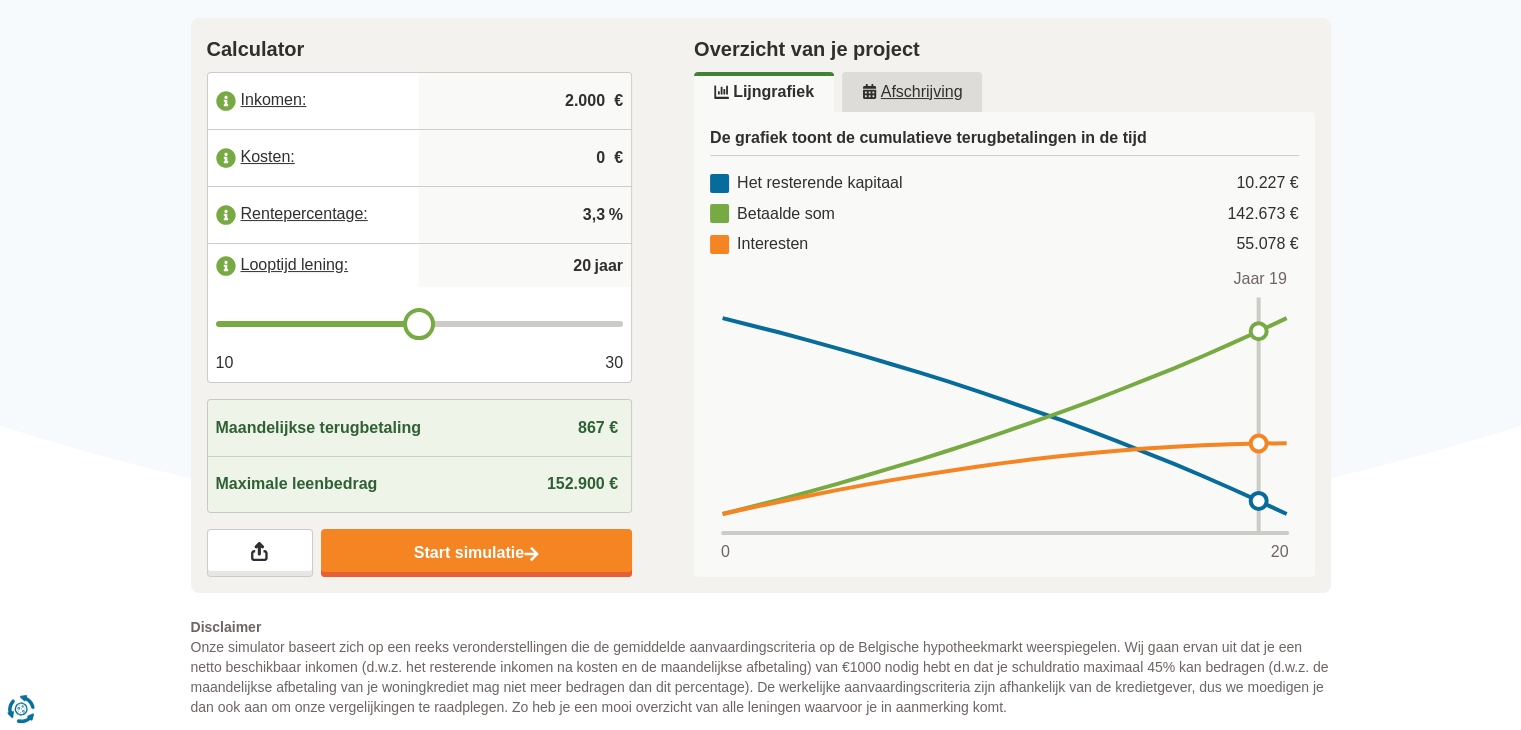 click at bounding box center [760, -156] 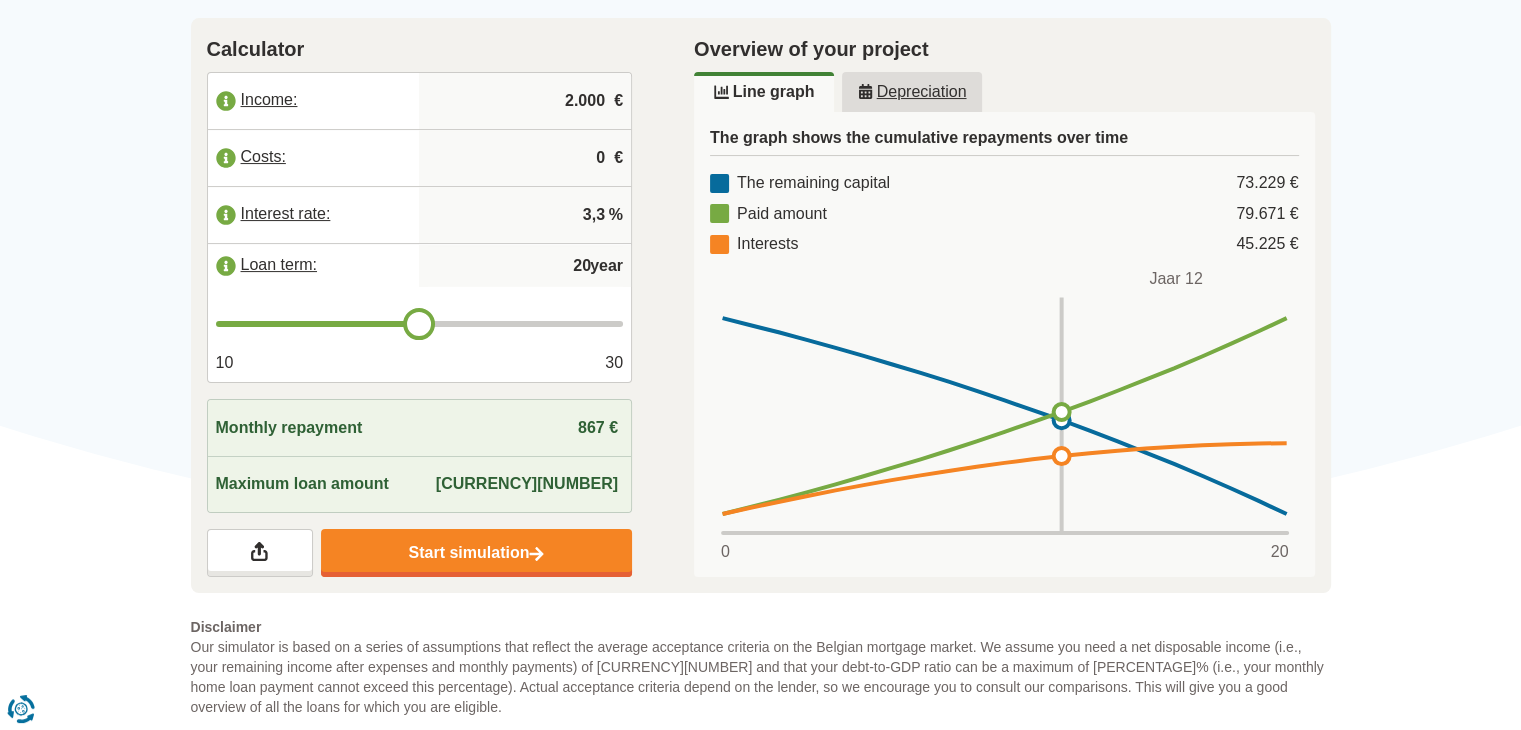 scroll, scrollTop: 325, scrollLeft: 0, axis: vertical 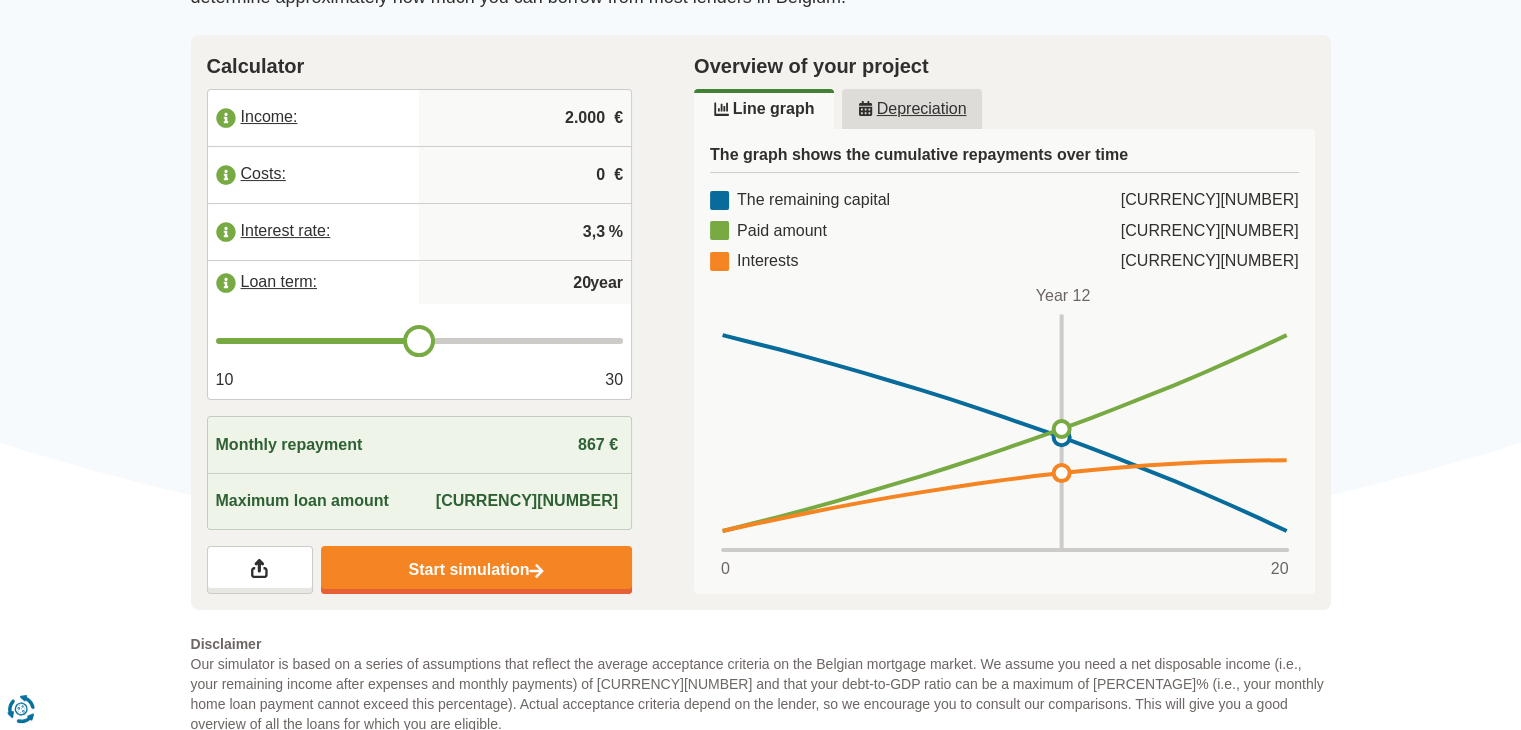 click at bounding box center (760, -139) 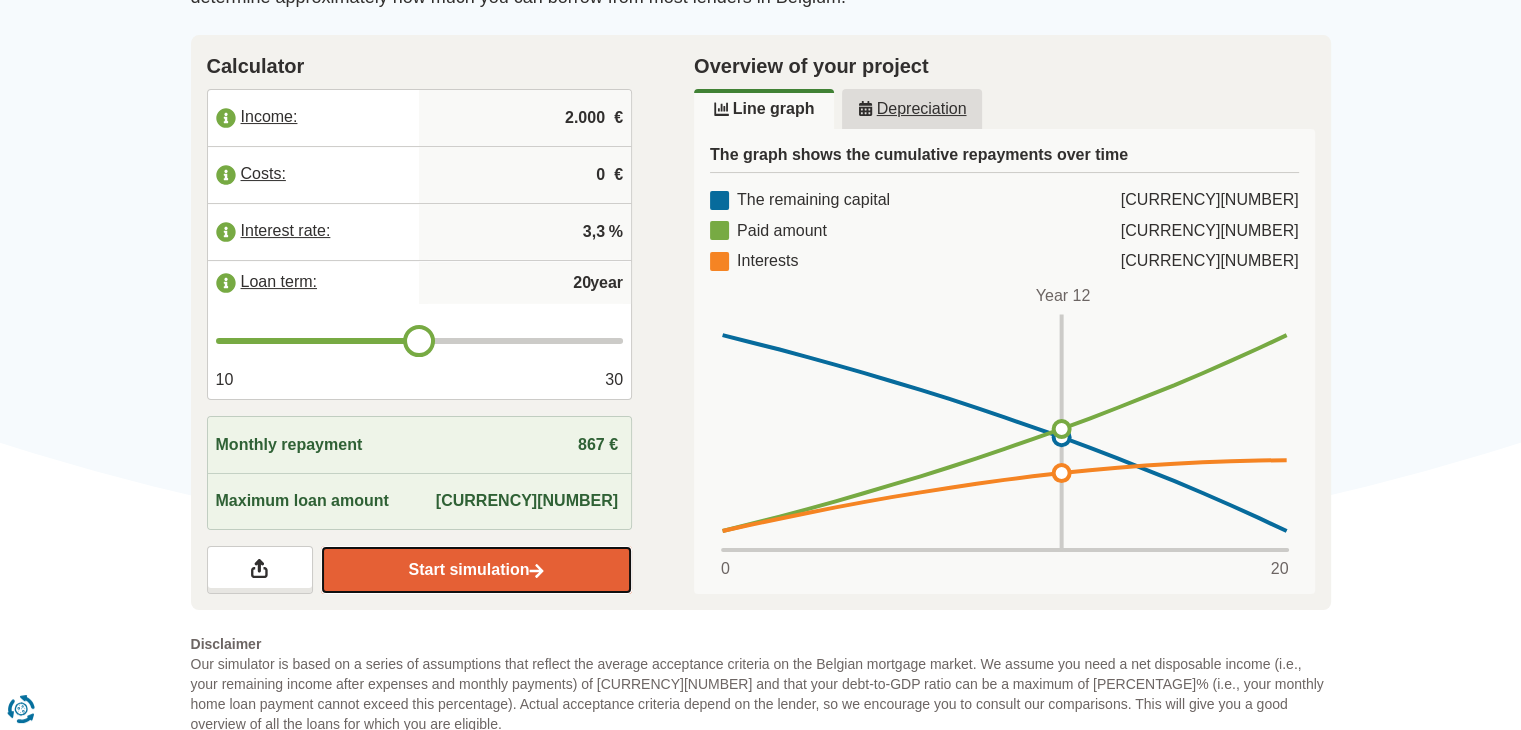 click on "Start simulation" at bounding box center [476, 570] 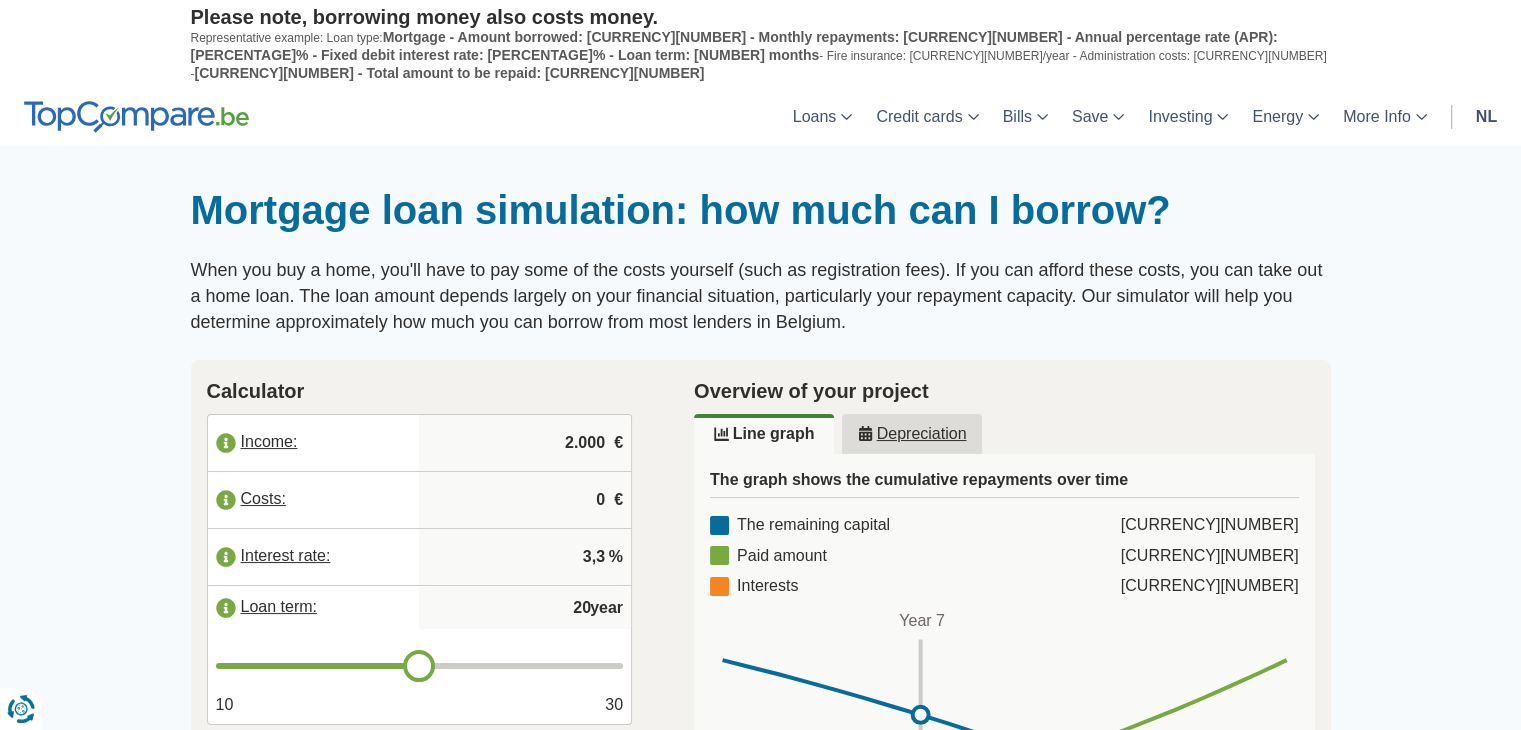 scroll, scrollTop: 0, scrollLeft: 0, axis: both 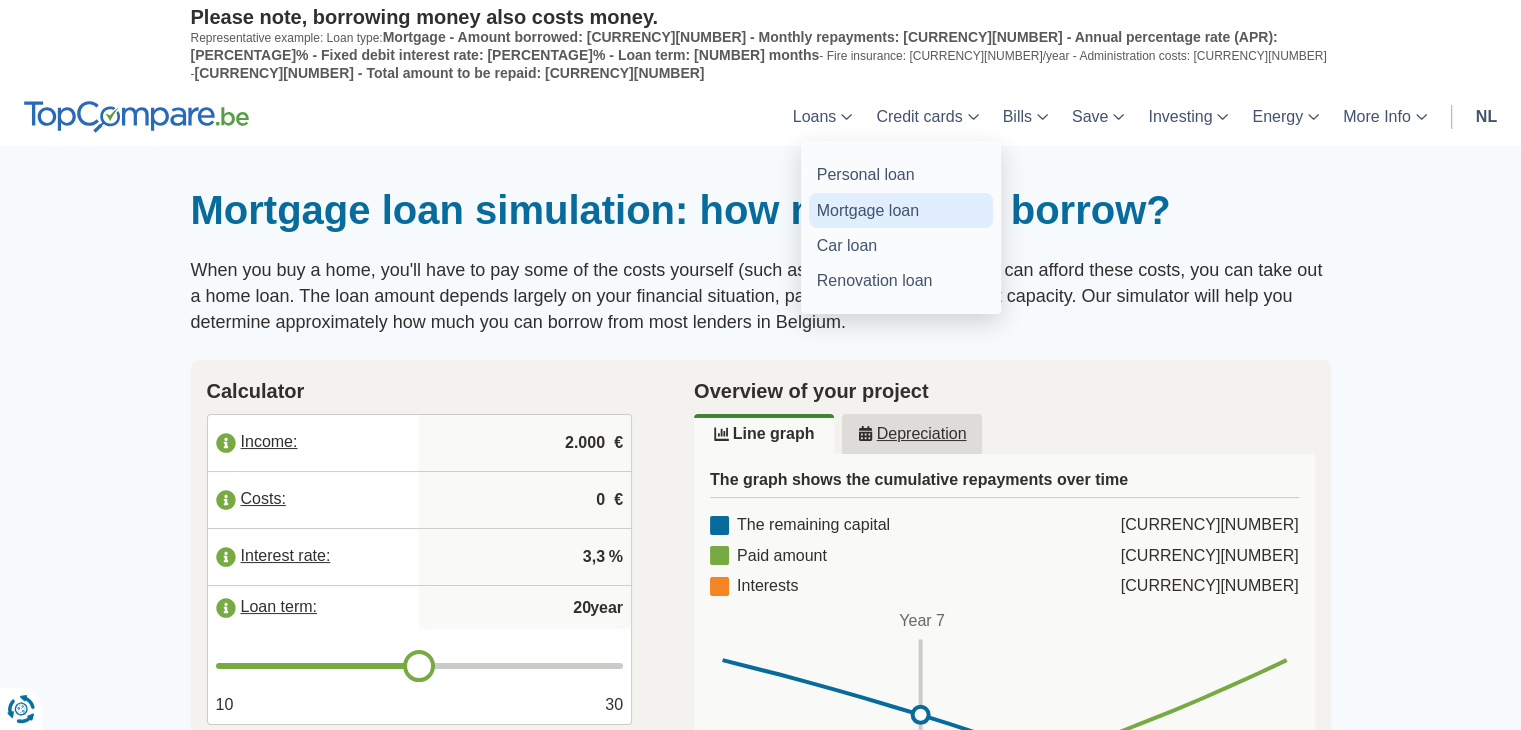 click on "Mortgage loan" at bounding box center [868, 210] 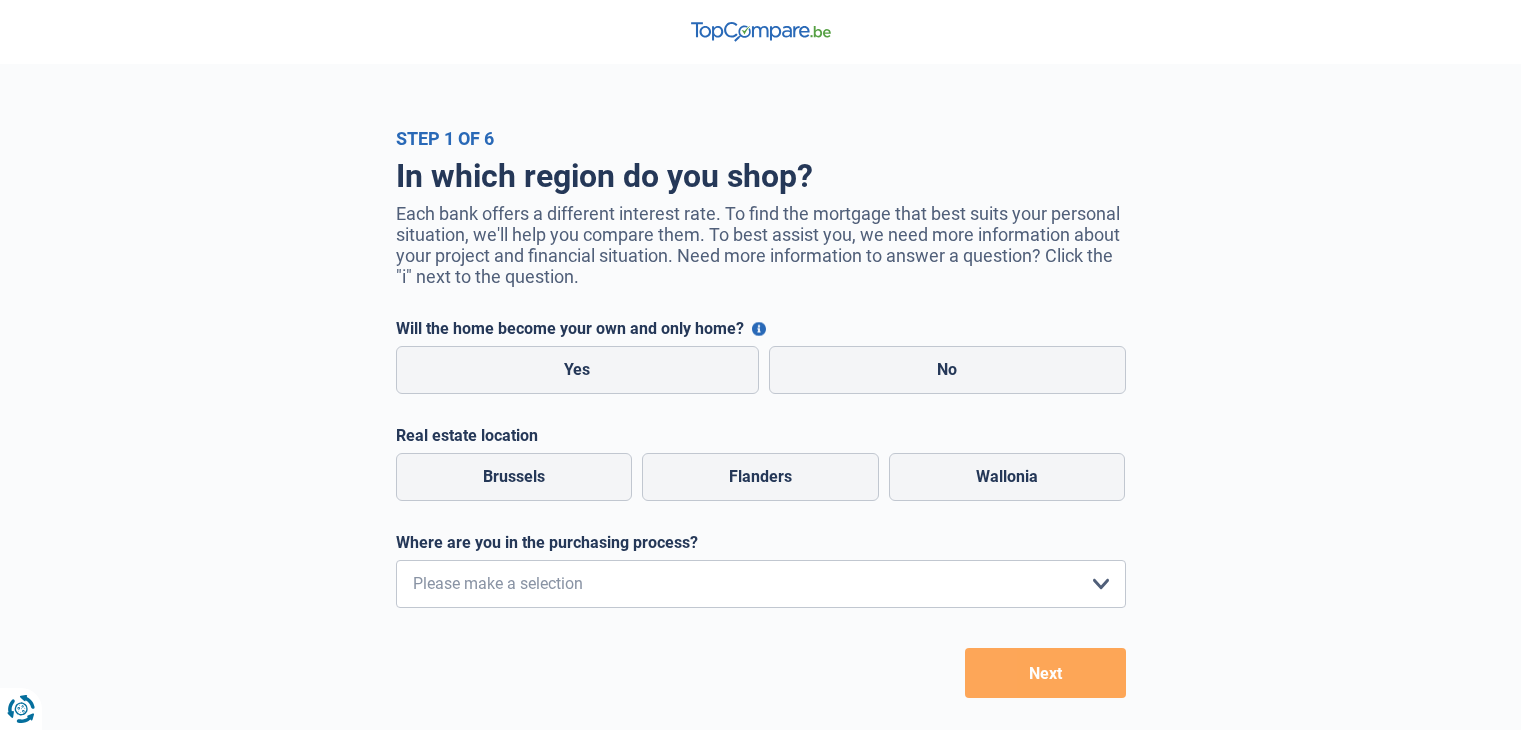scroll, scrollTop: 0, scrollLeft: 0, axis: both 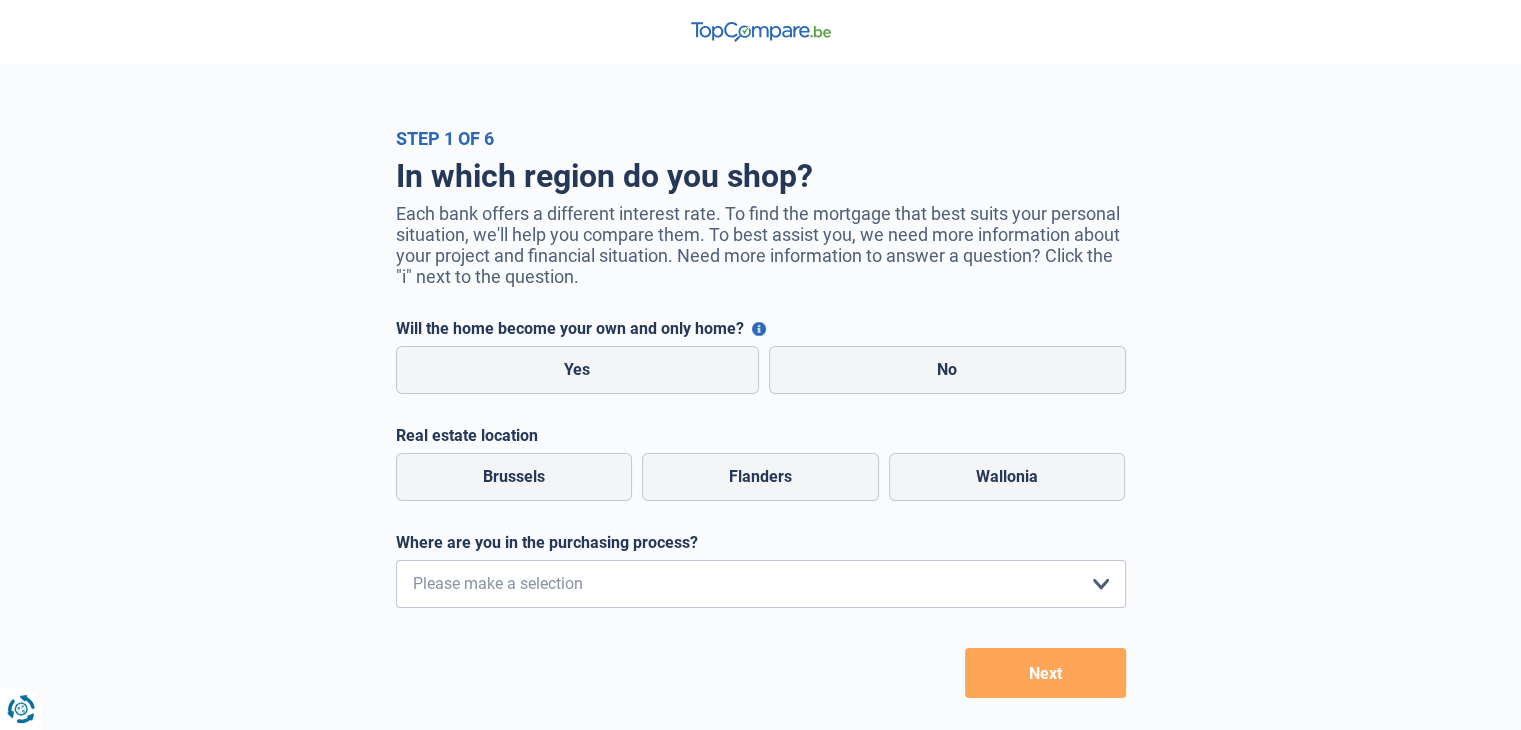 click on "Each bank offers a different interest rate. To find the mortgage that best suits your personal situation, we'll help you compare them. To best assist you, we need more information about your project and financial situation. Need more information to answer a question? Click the "i" next to the question." at bounding box center [758, 245] 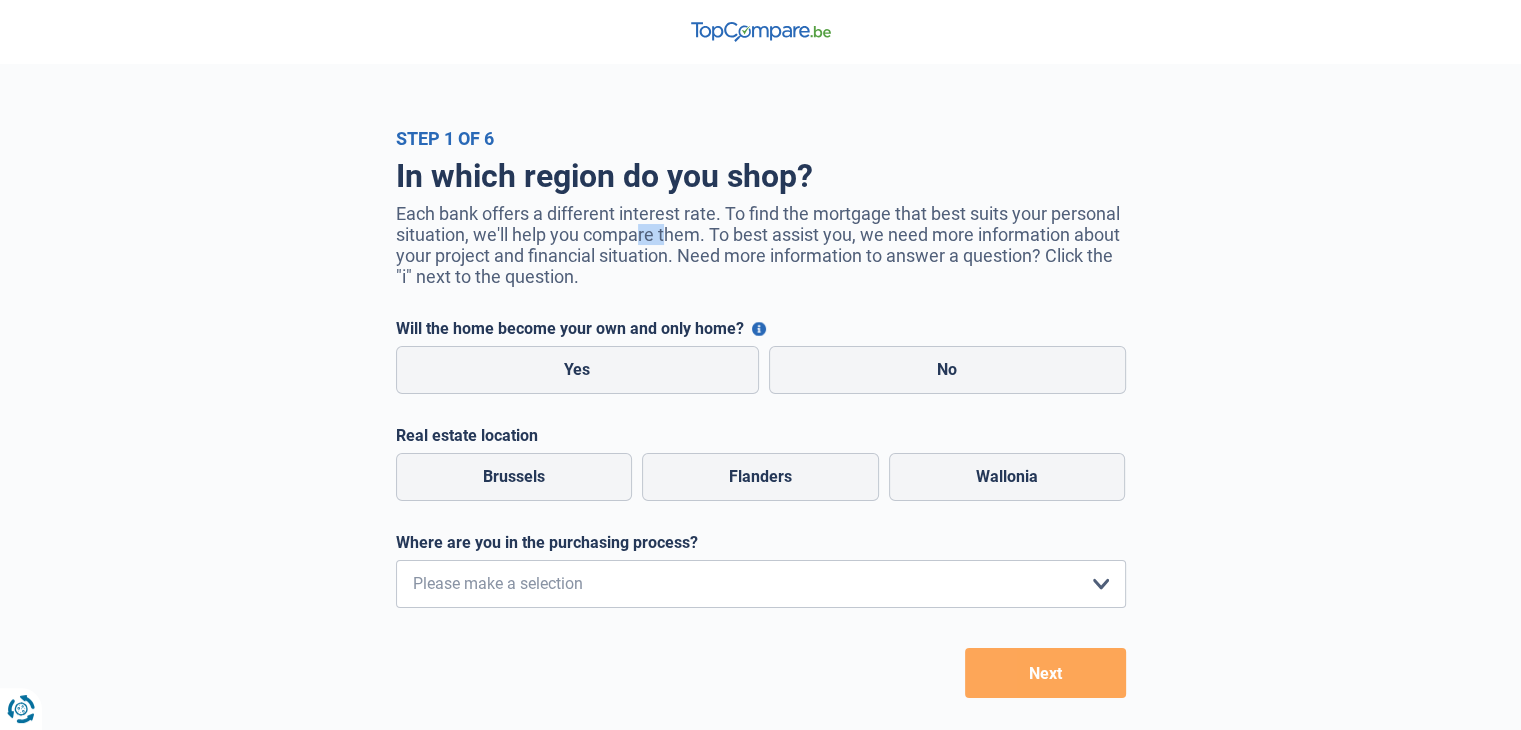 click on "Each bank offers a different interest rate. To find the mortgage that best suits your personal situation, we'll help you compare them. To best assist you, we need more information about your project and financial situation. Need more information to answer a question? Click the "i" next to the question." at bounding box center [758, 245] 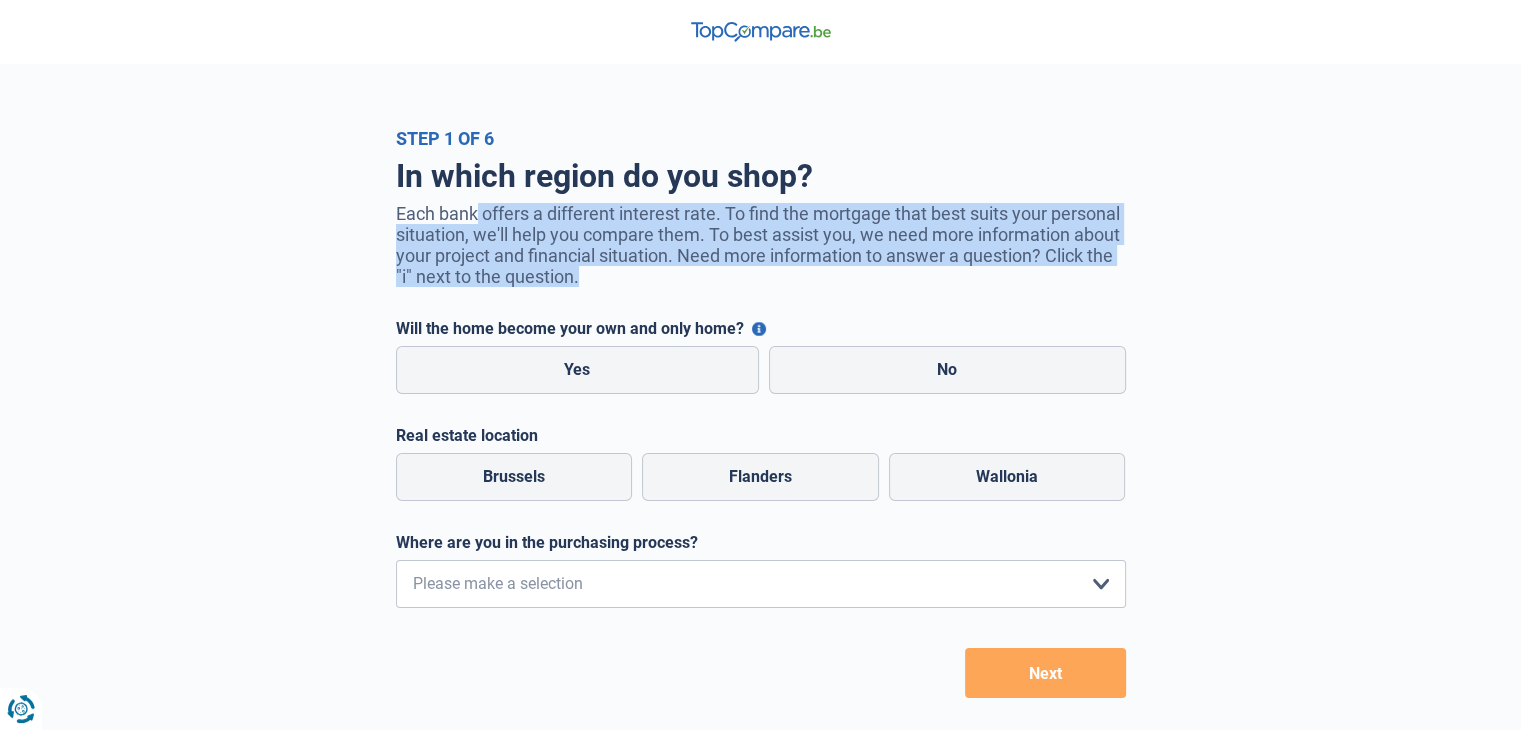 click on "Each bank offers a different interest rate. To find the mortgage that best suits your personal situation, we'll help you compare them. To best assist you, we need more information about your project and financial situation. Need more information to answer a question? Click the "i" next to the question." at bounding box center [758, 245] 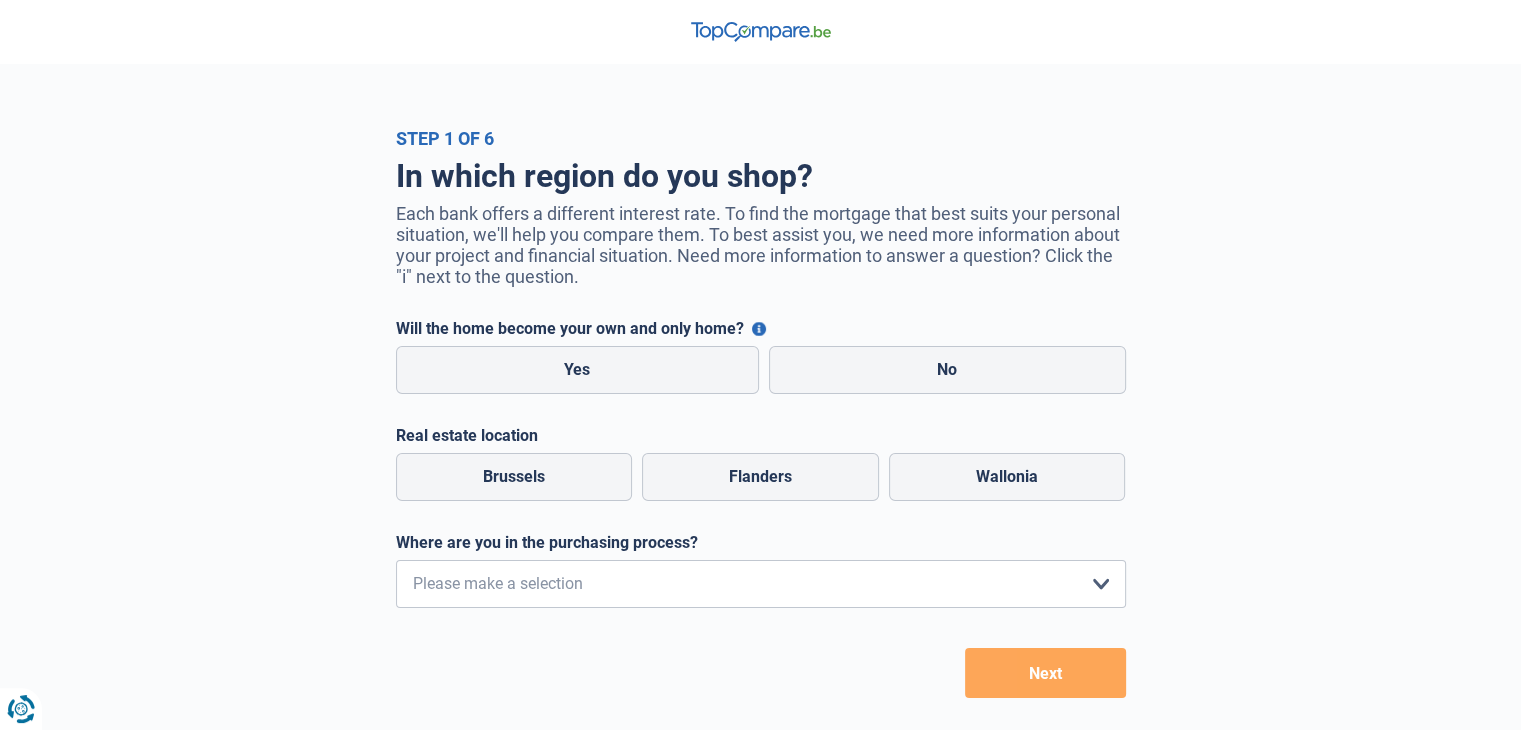 click on "In which region do you shop?
Each bank offers a different interest rate. To find the mortgage that best suits your personal situation, we'll help you compare them. To best assist you, we need more information about your project and financial situation. Need more information to answer a question? Click the "i" next to the question.
Will the home become your own and only home?
You can benefit from a discount on registration fees if the home you want to buy is the first home you buy and you will live in it yourself.
Yes
No
All fields are required. Please select a field.     Real estate location
Brussels
Flanders
Wallonia
All fields are required. Please select a field.     Where are you in the purchasing process?     All fields are required. Please select a field." at bounding box center [761, 427] 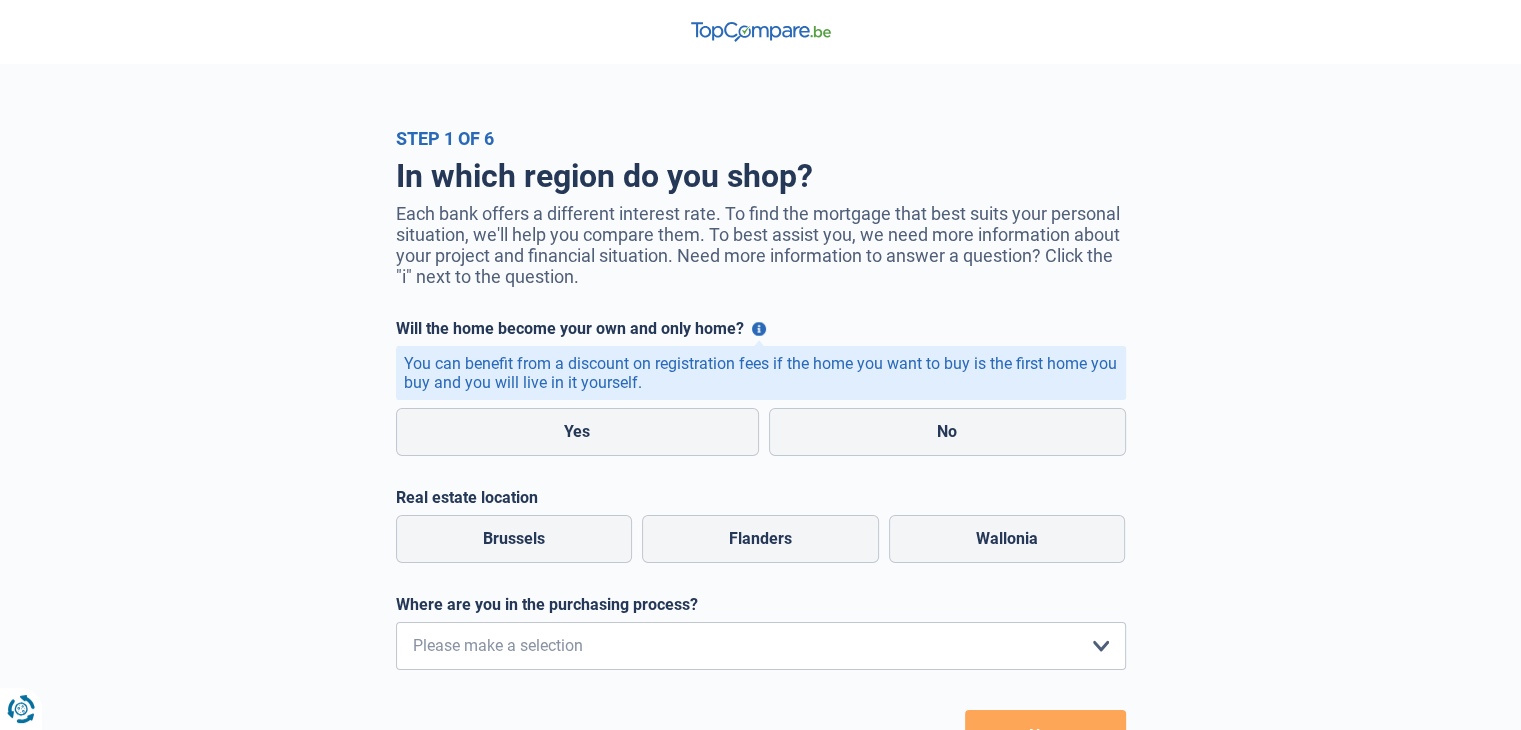 click on "Will the home become your own and only home?" at bounding box center [759, 329] 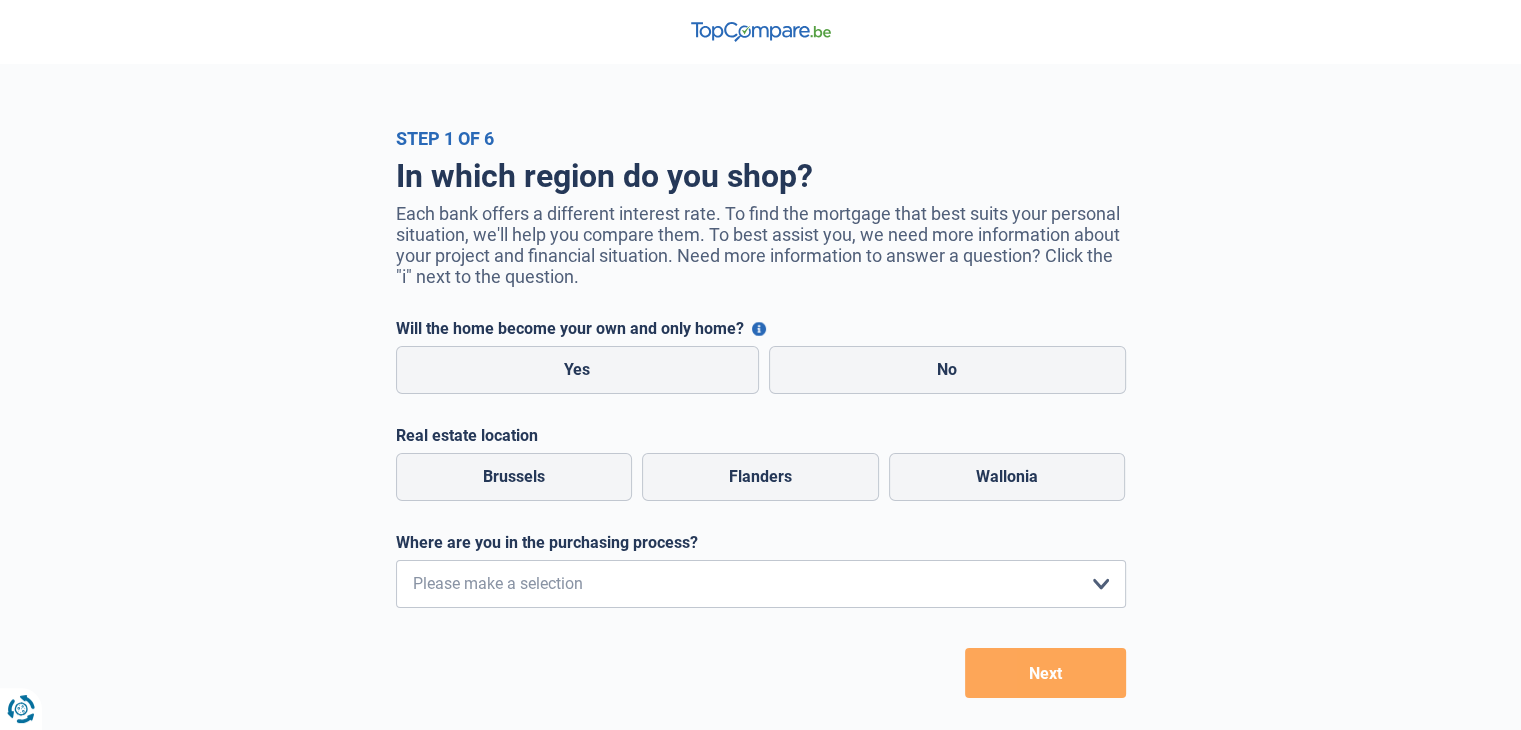 click on "Will the home become your own and only home?" at bounding box center [761, 328] 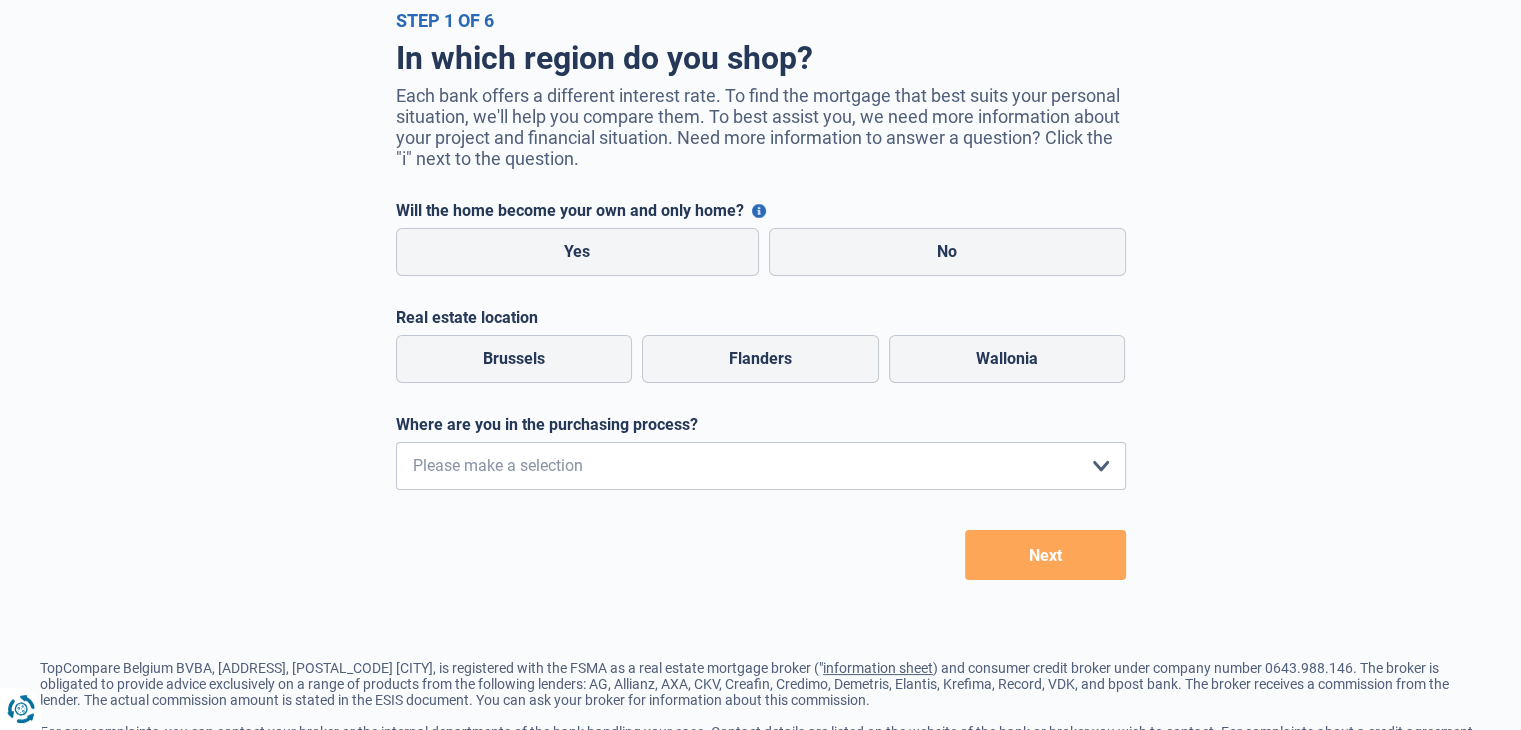 scroll, scrollTop: 0, scrollLeft: 0, axis: both 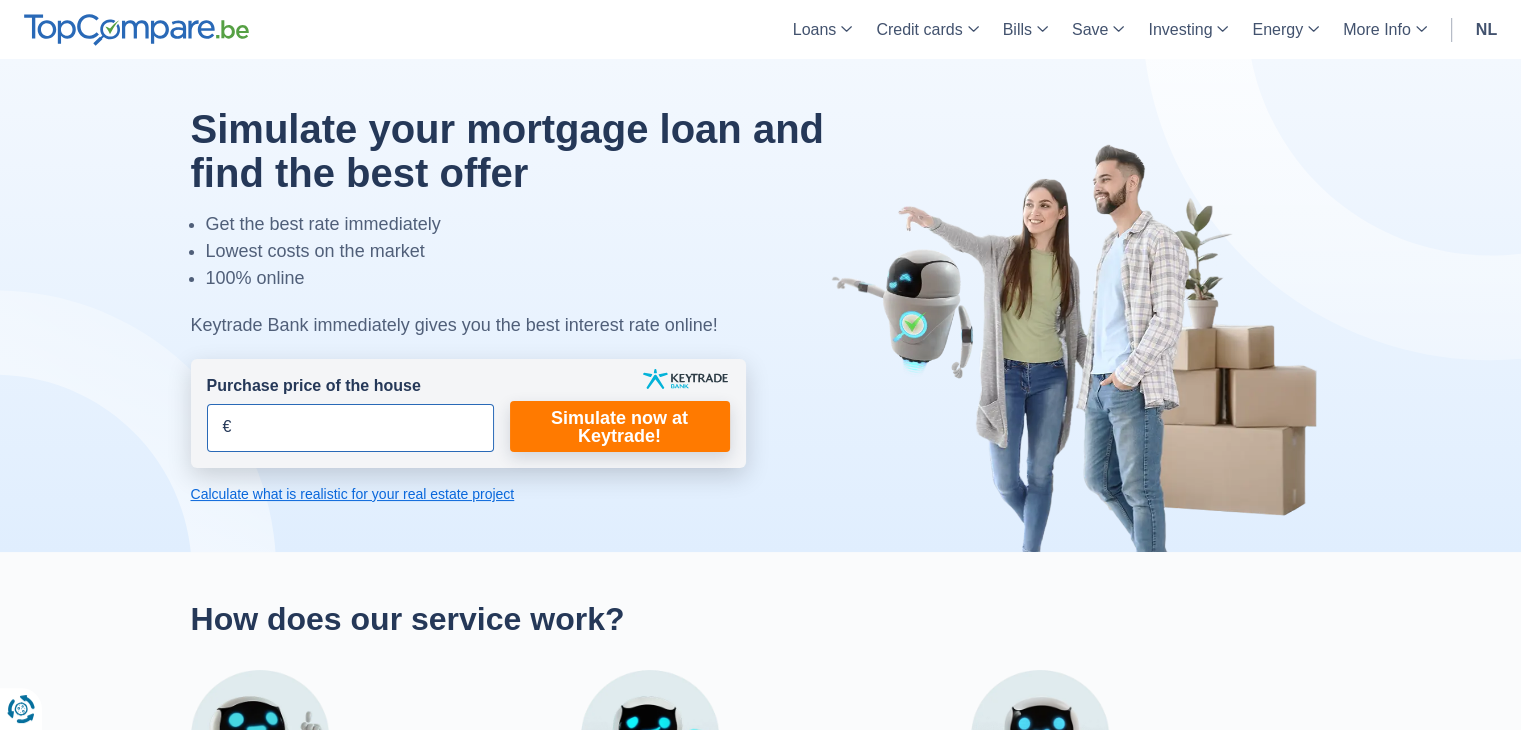 click on "Purchase price of the house" at bounding box center [350, 428] 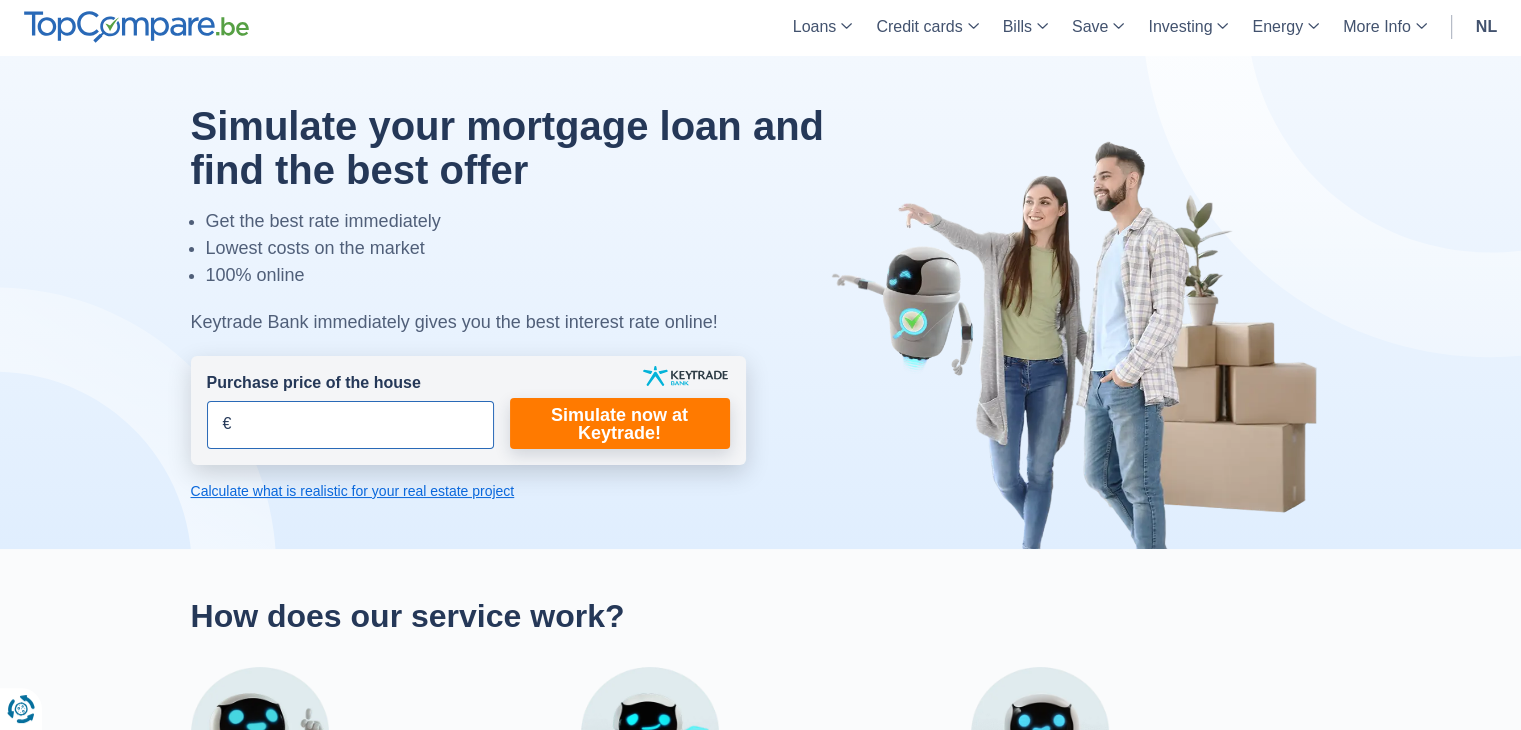 scroll, scrollTop: 0, scrollLeft: 0, axis: both 